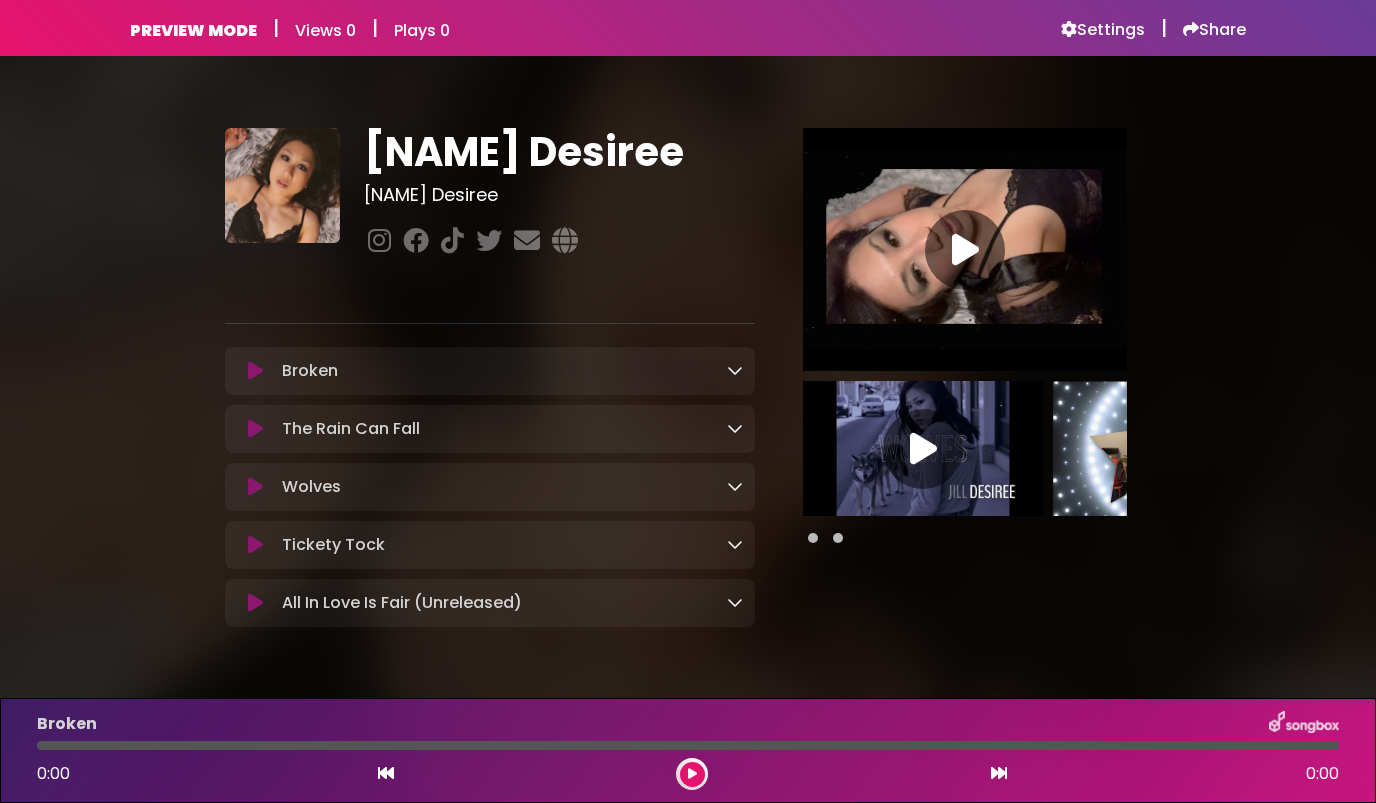 scroll, scrollTop: 0, scrollLeft: 0, axis: both 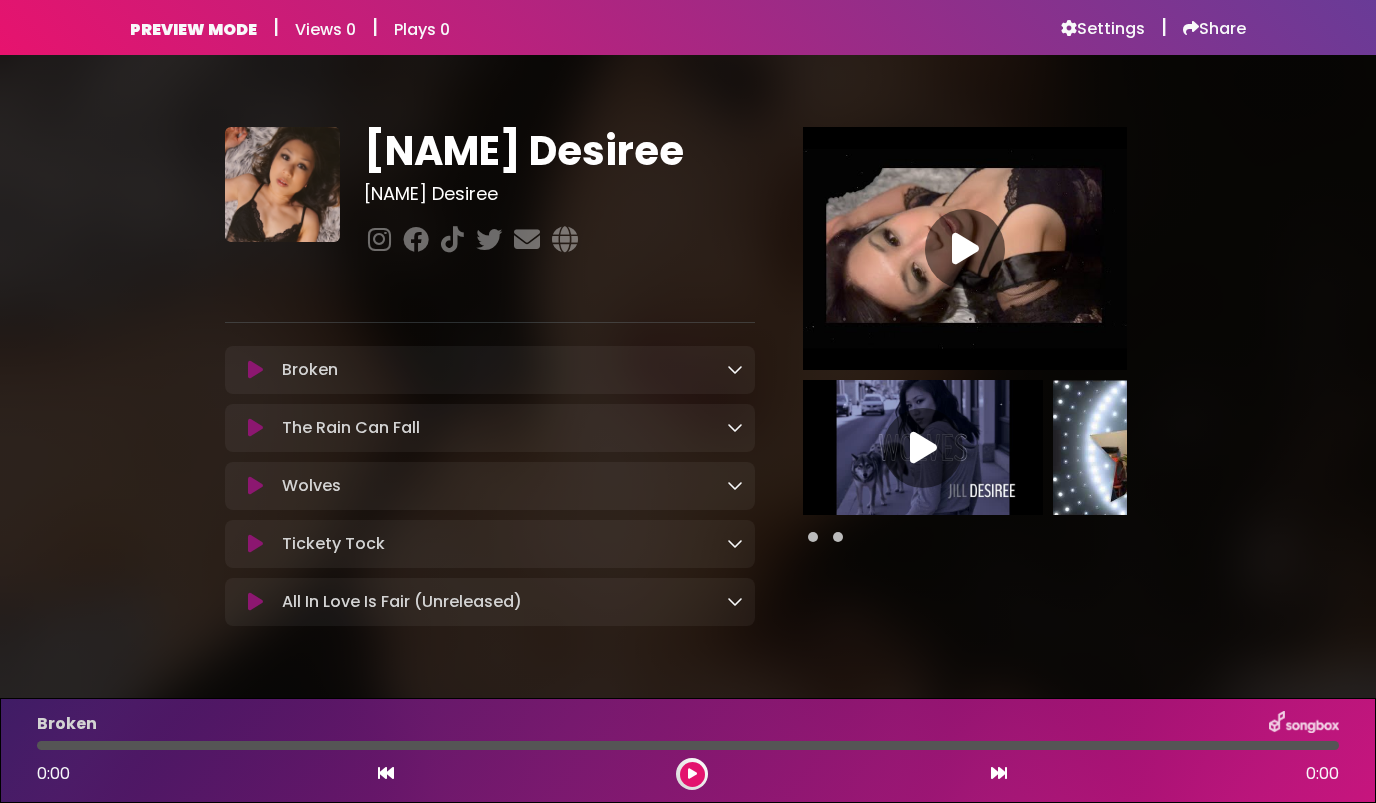click at bounding box center (838, 537) 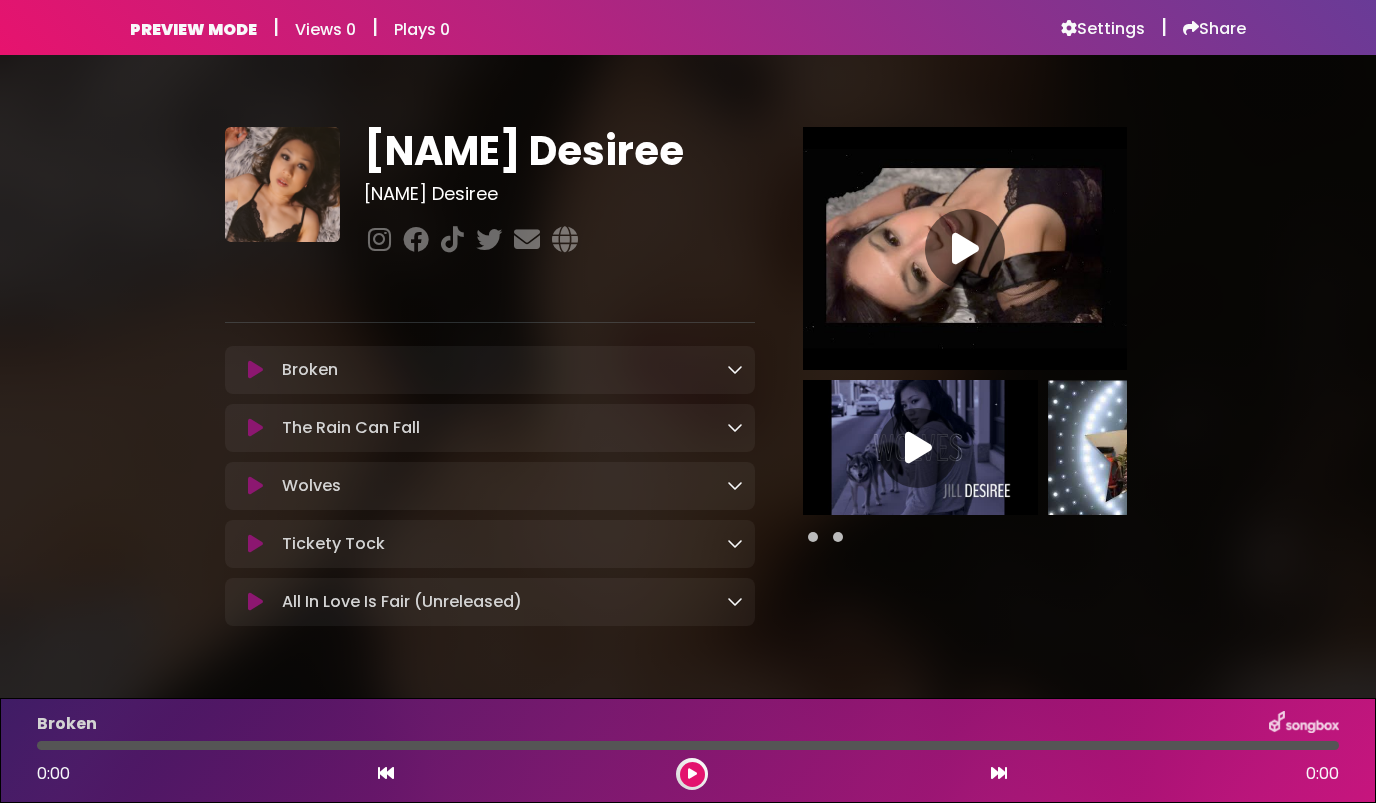 click on "Tickety Tock
Loading Track..." at bounding box center (508, 544) 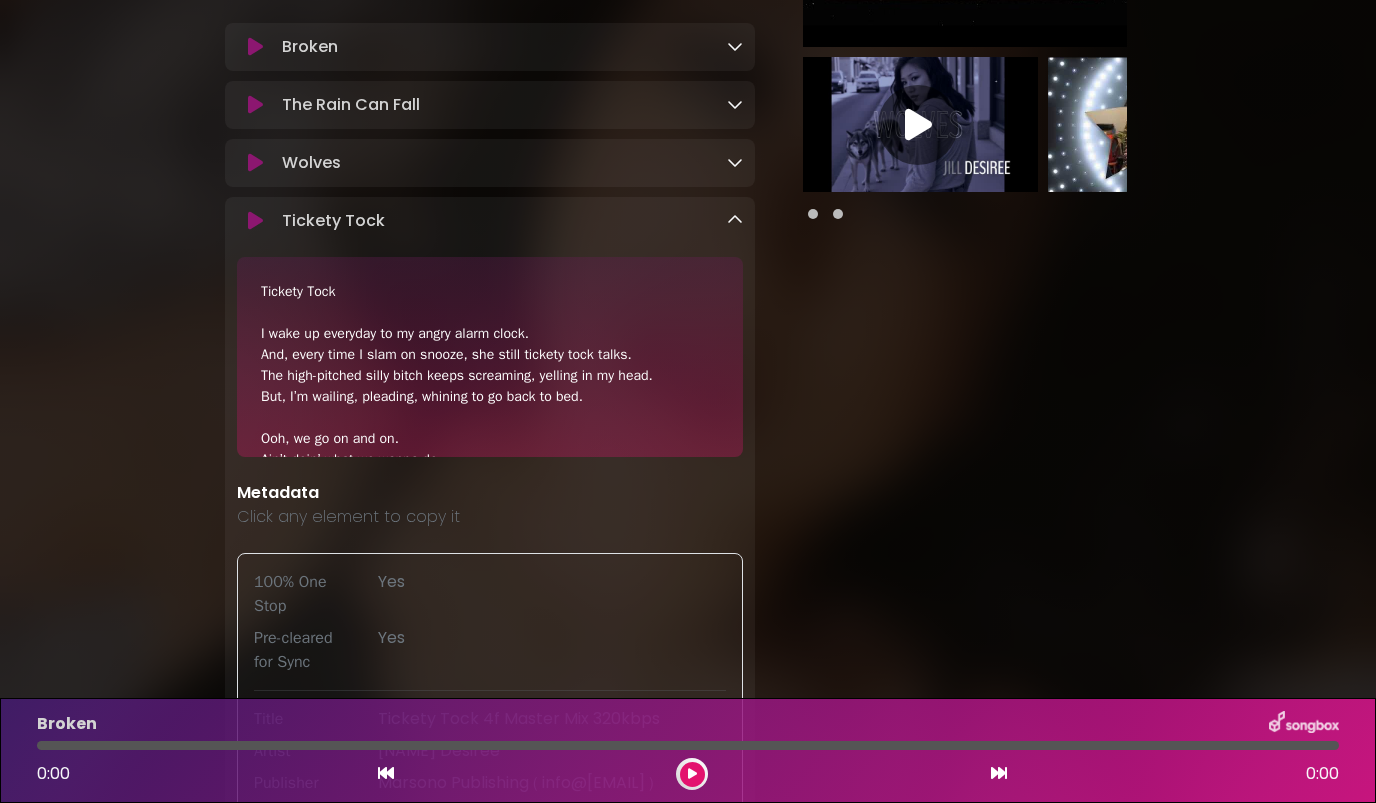 scroll, scrollTop: 250, scrollLeft: 0, axis: vertical 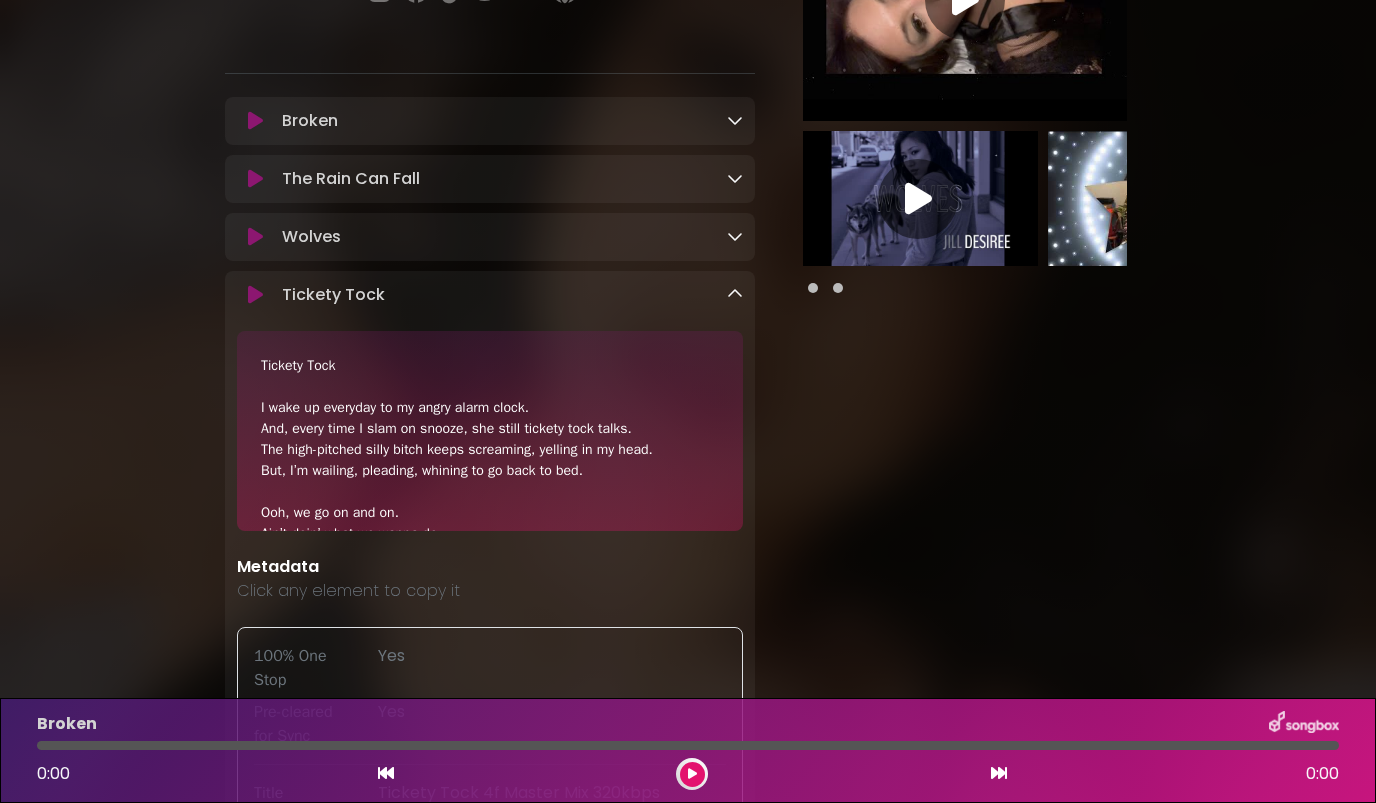 click at bounding box center [735, 294] 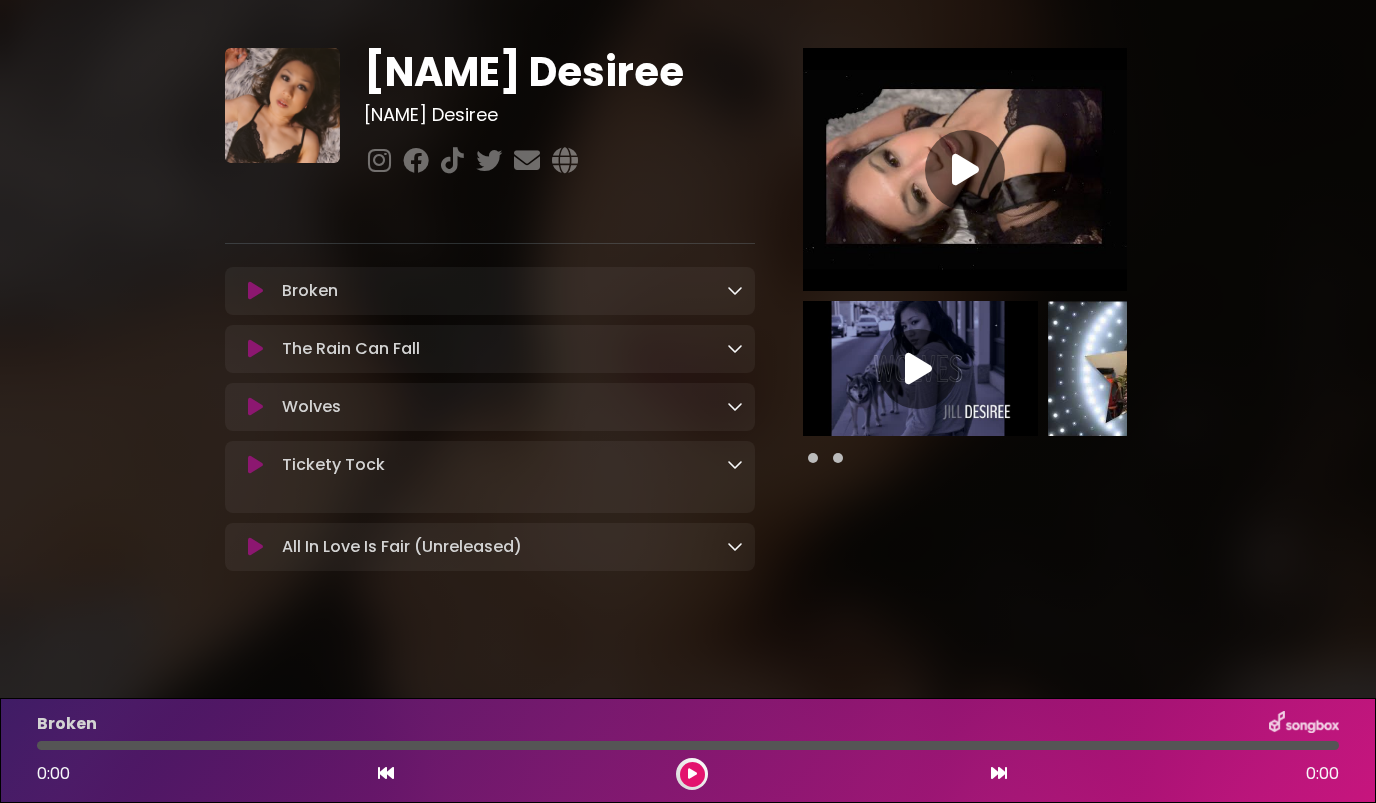 scroll, scrollTop: 58, scrollLeft: 0, axis: vertical 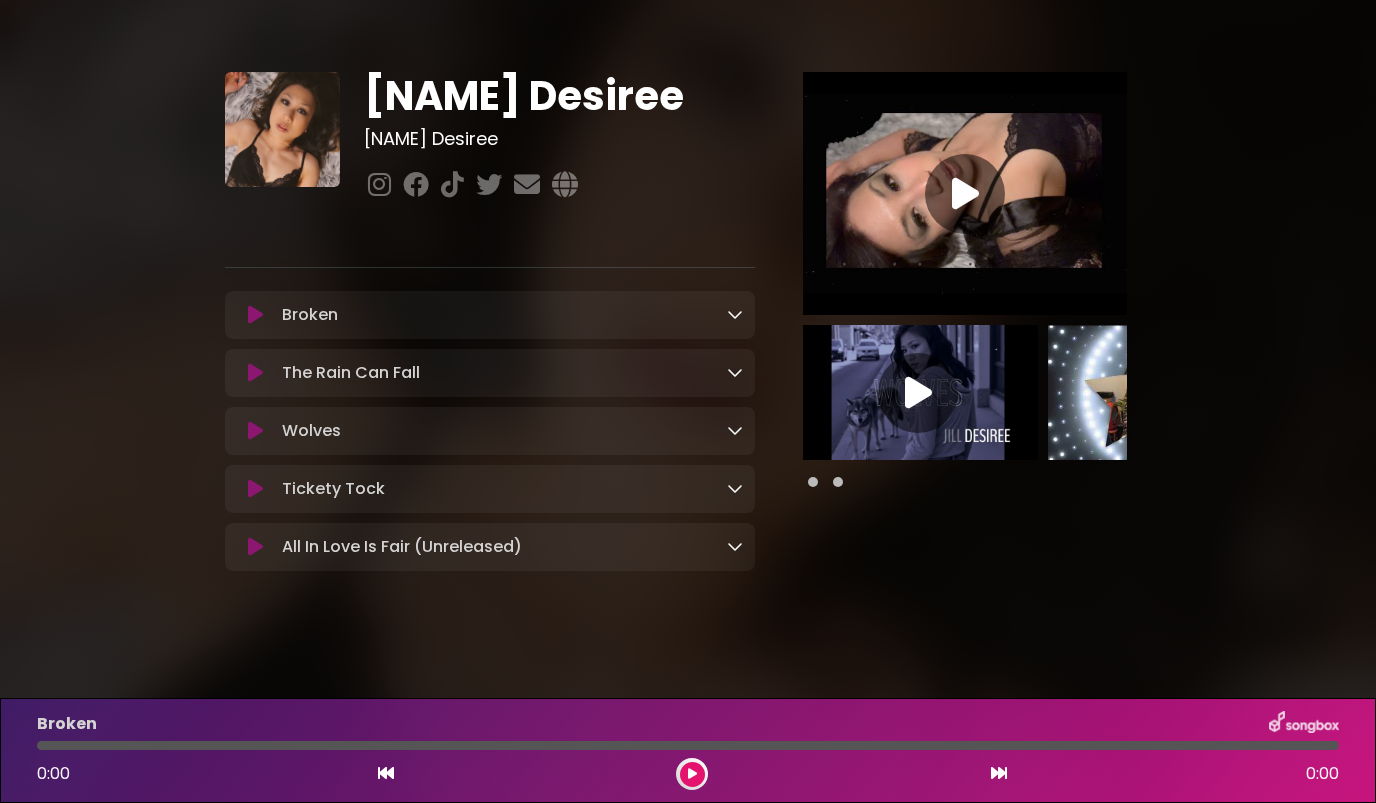 click at bounding box center [735, 430] 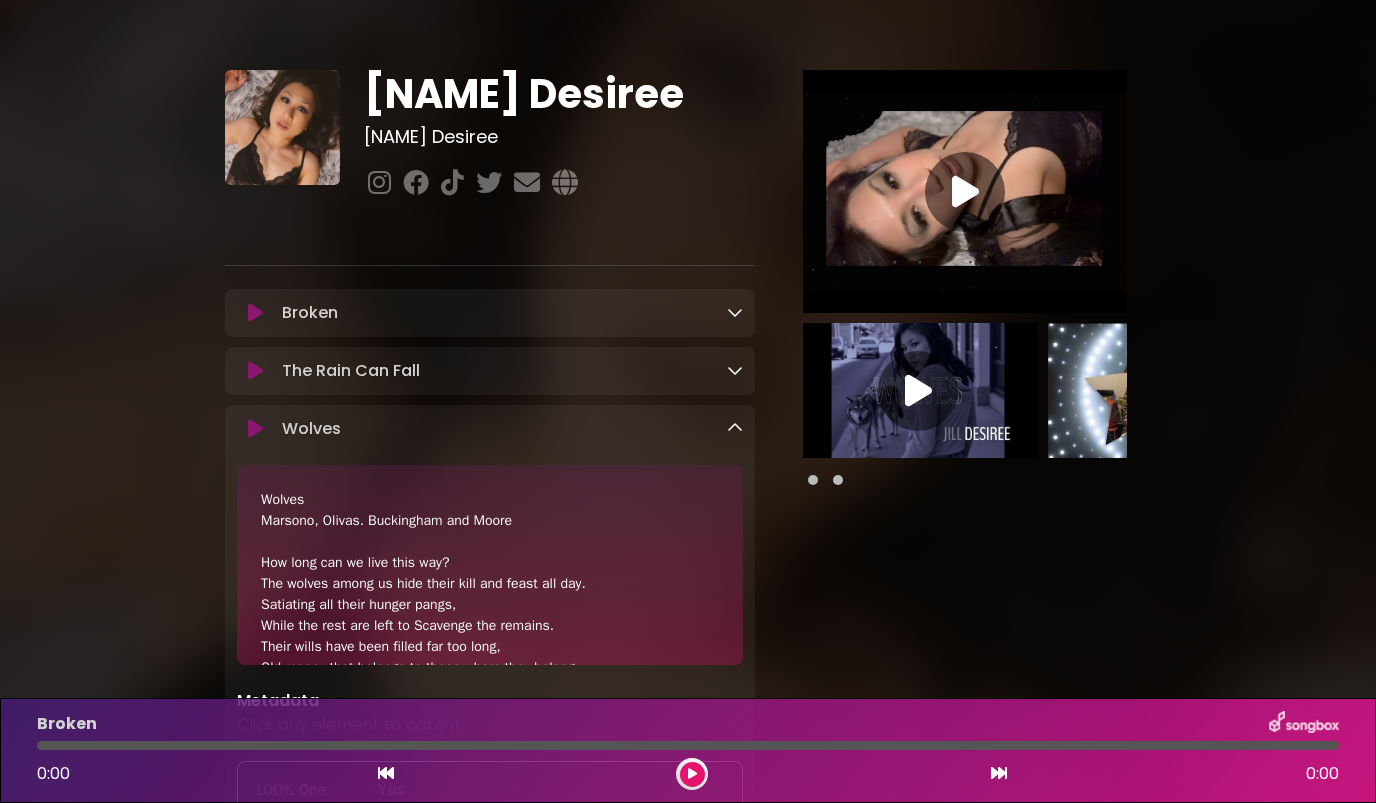 click at bounding box center [735, 428] 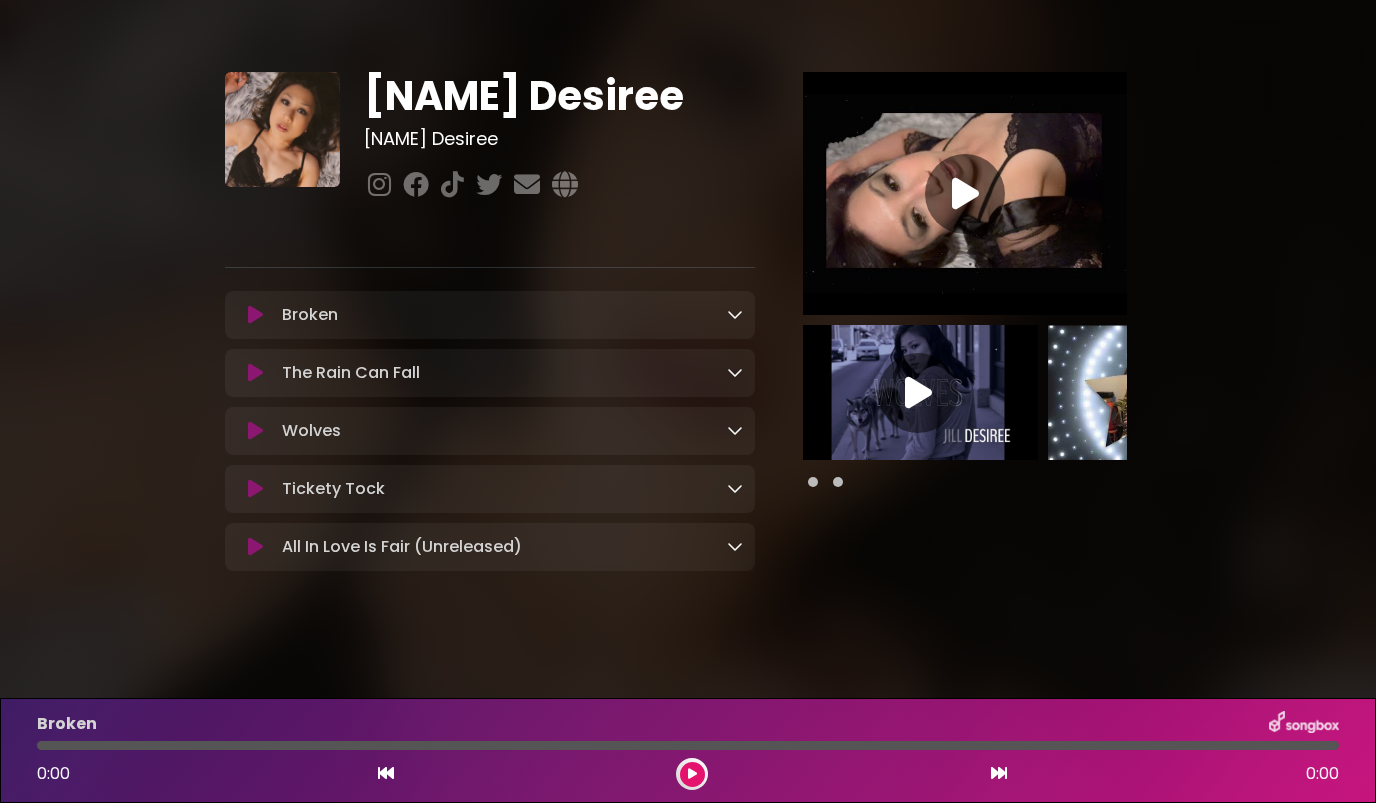 click at bounding box center [735, 372] 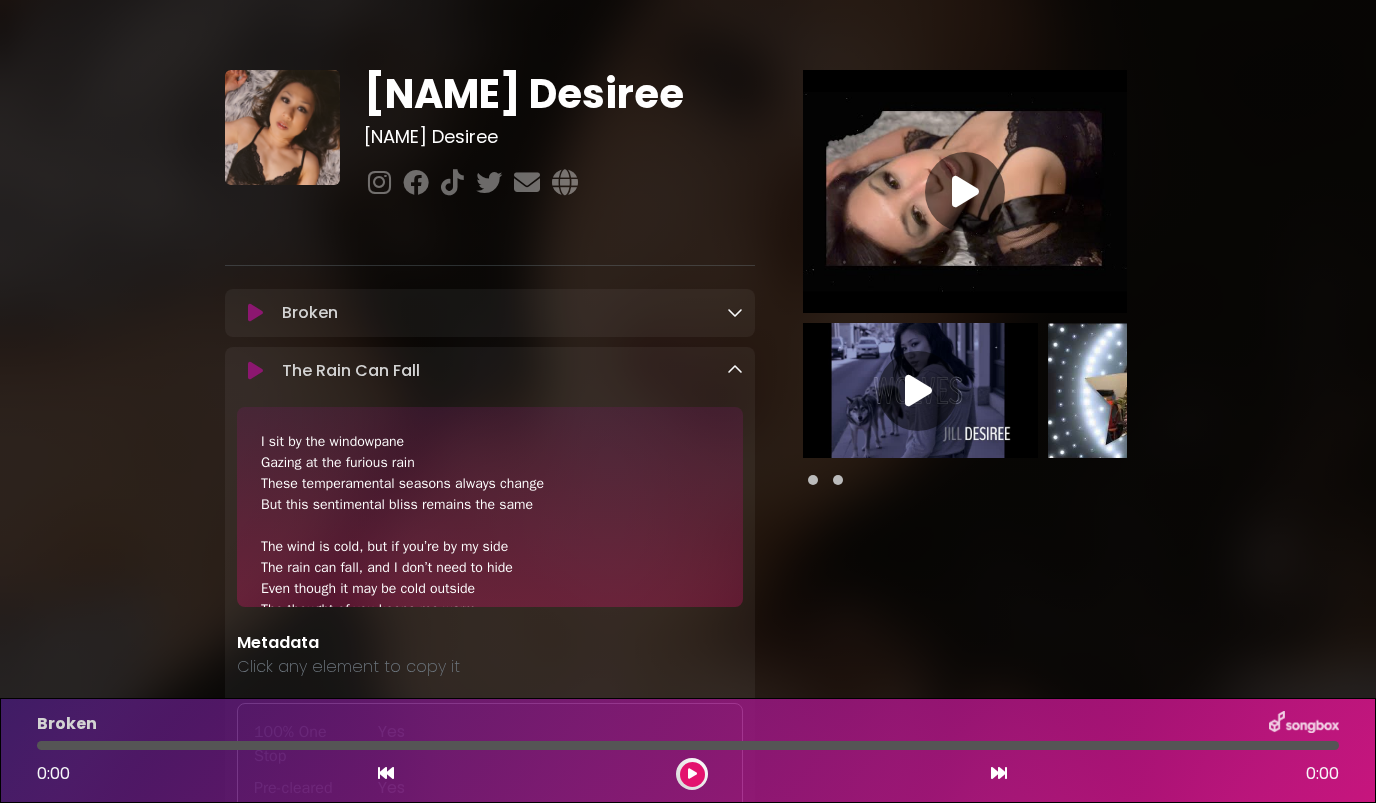 drag, startPoint x: 736, startPoint y: 371, endPoint x: 733, endPoint y: 346, distance: 25.179358 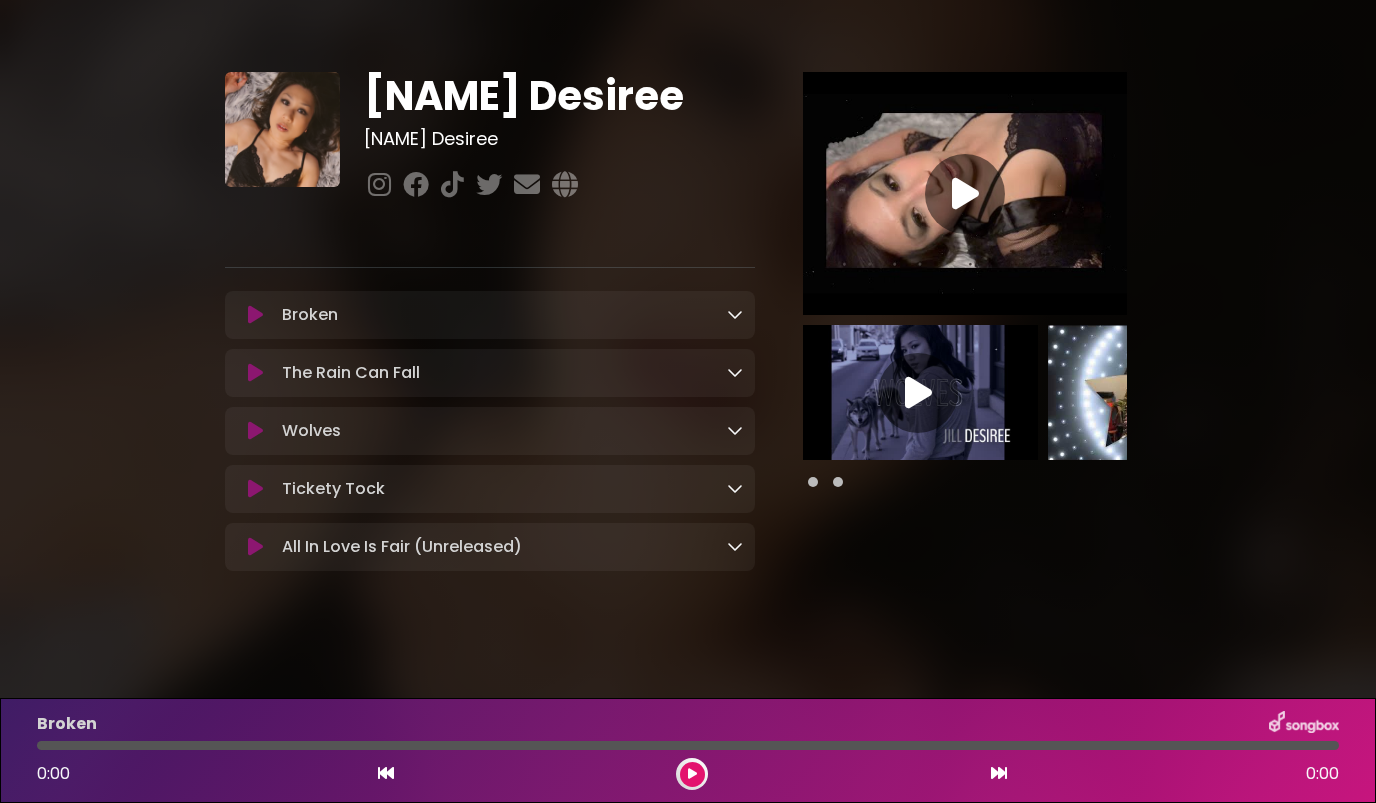 click at bounding box center [735, 314] 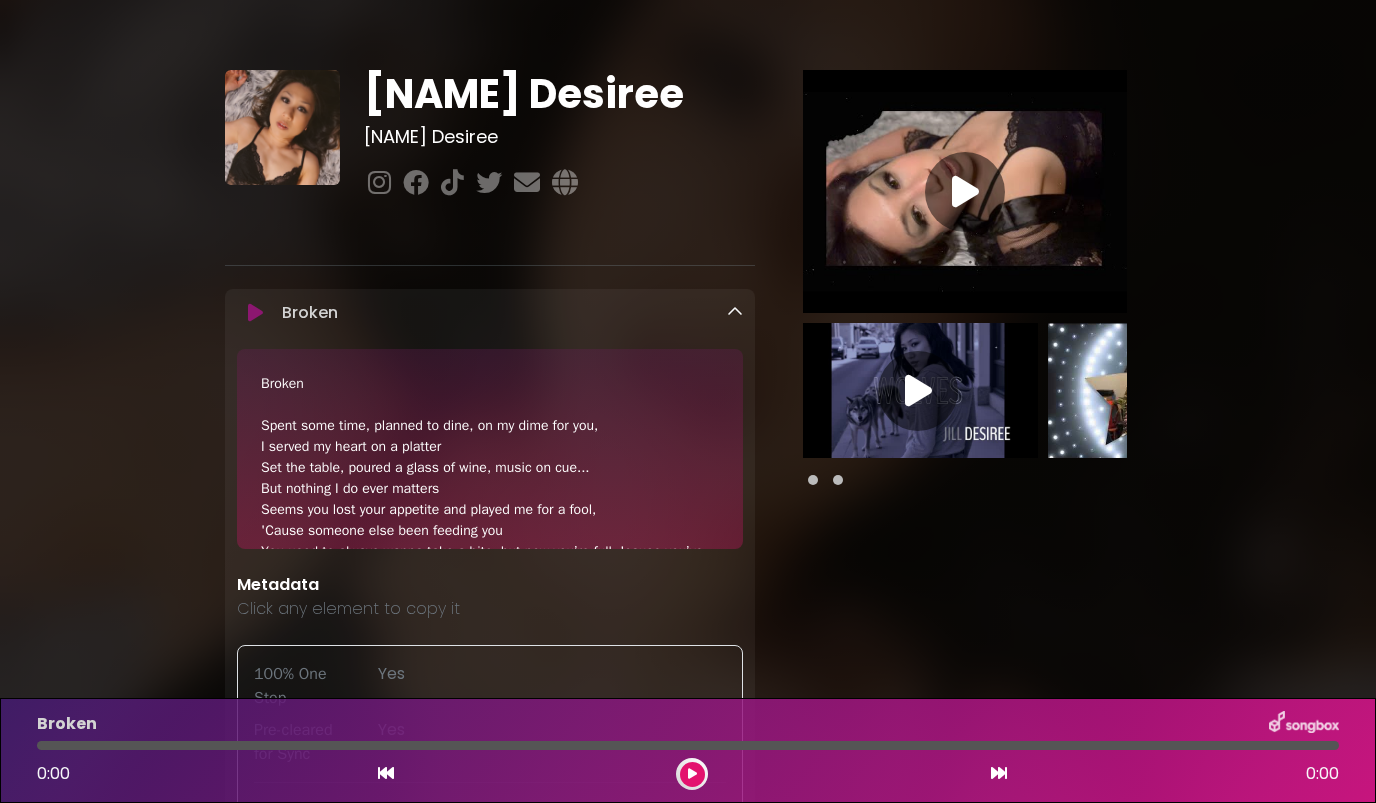 click at bounding box center [735, 312] 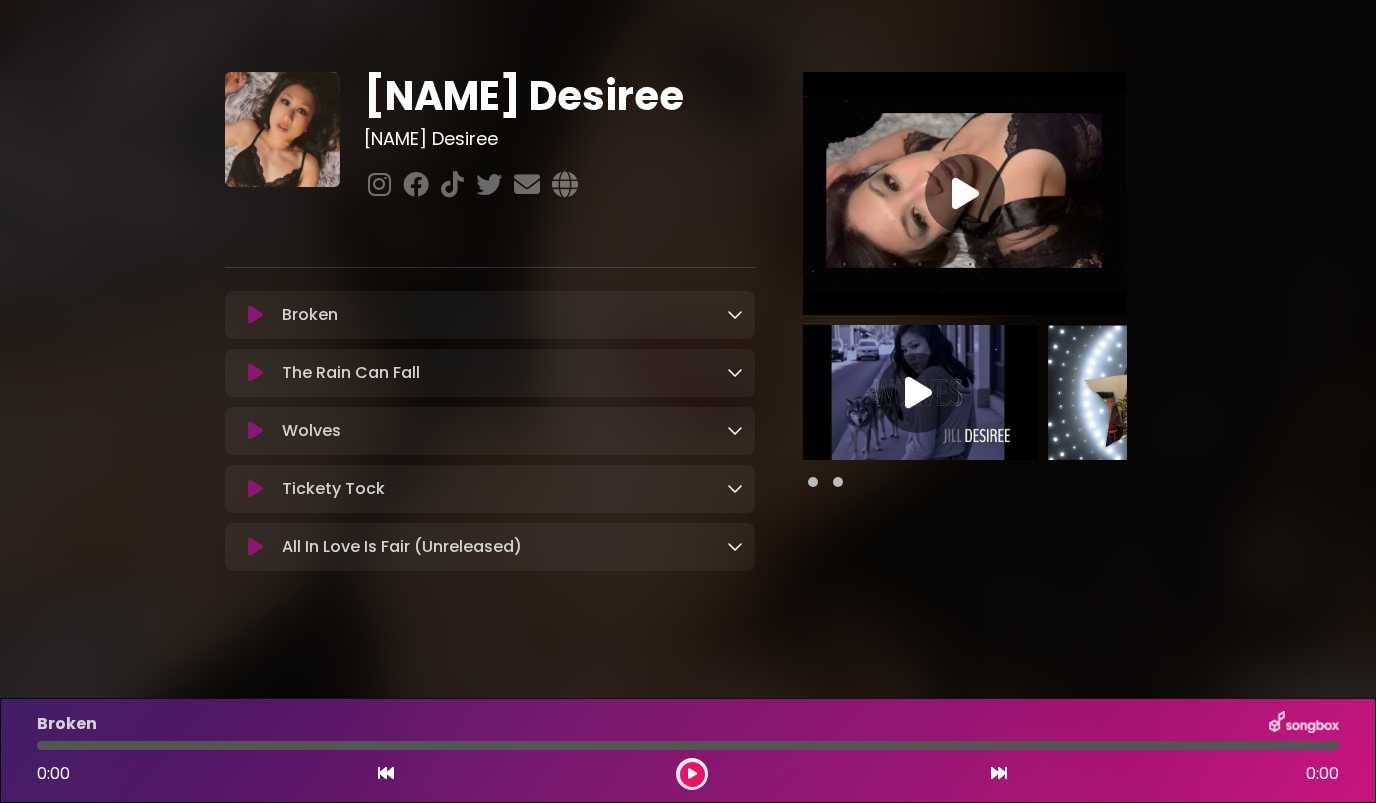 click at bounding box center [735, 488] 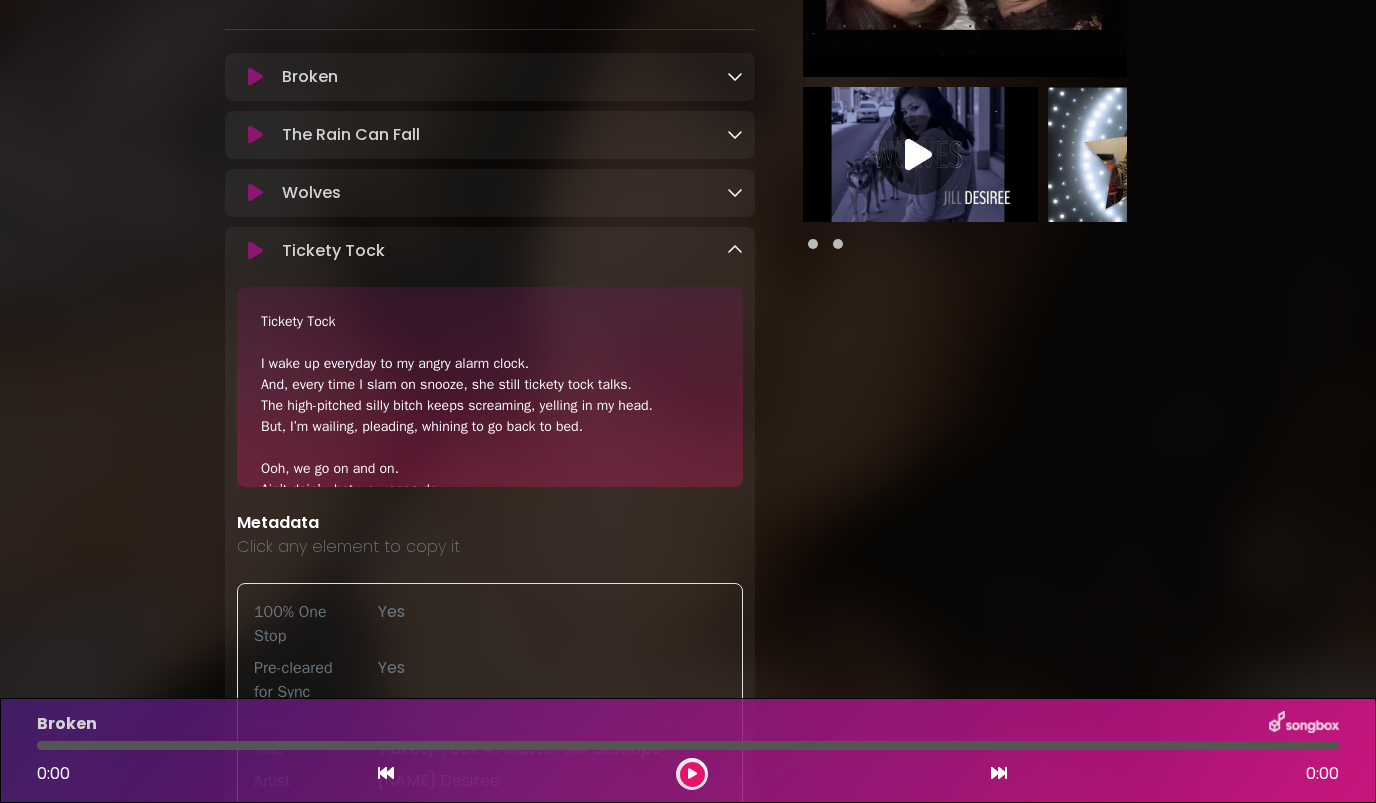 click at bounding box center [735, 250] 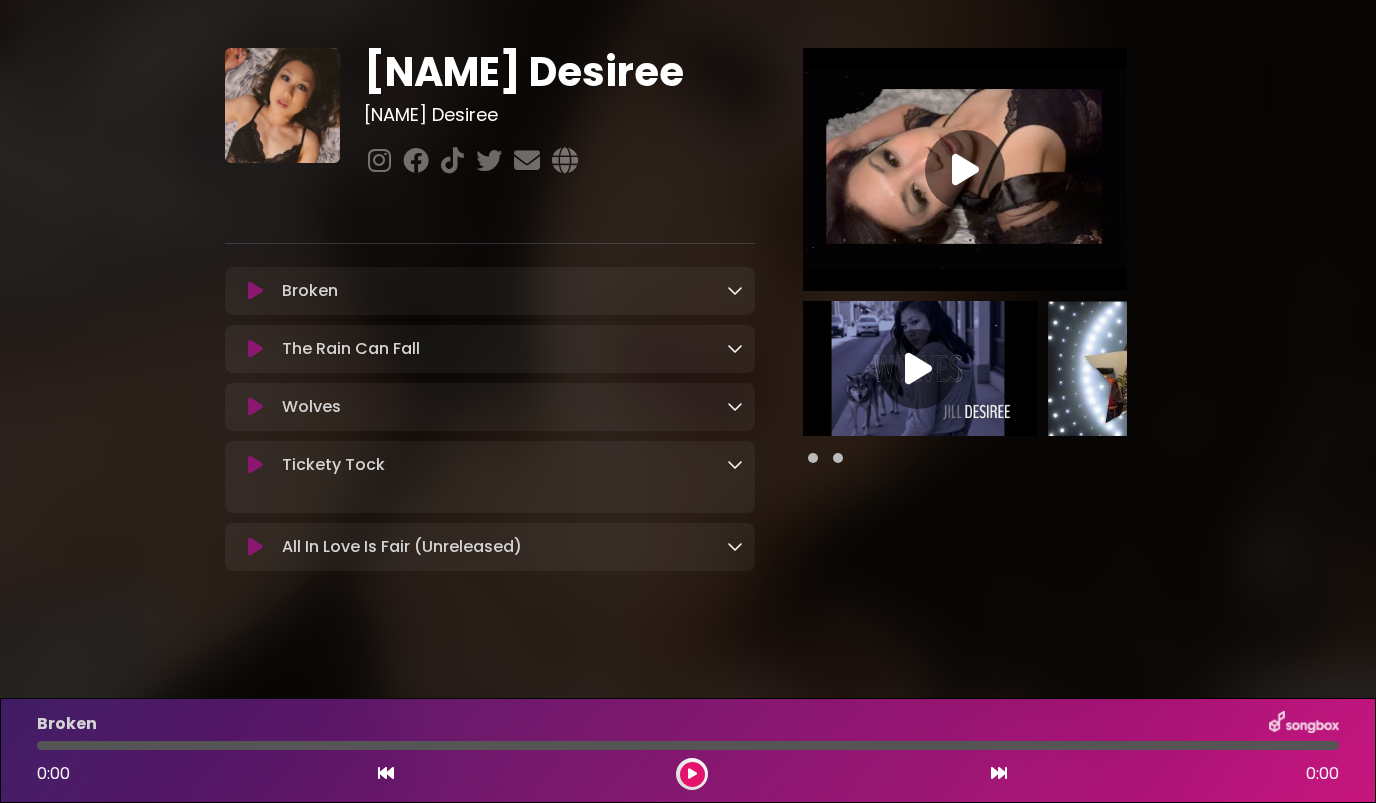 scroll, scrollTop: 58, scrollLeft: 0, axis: vertical 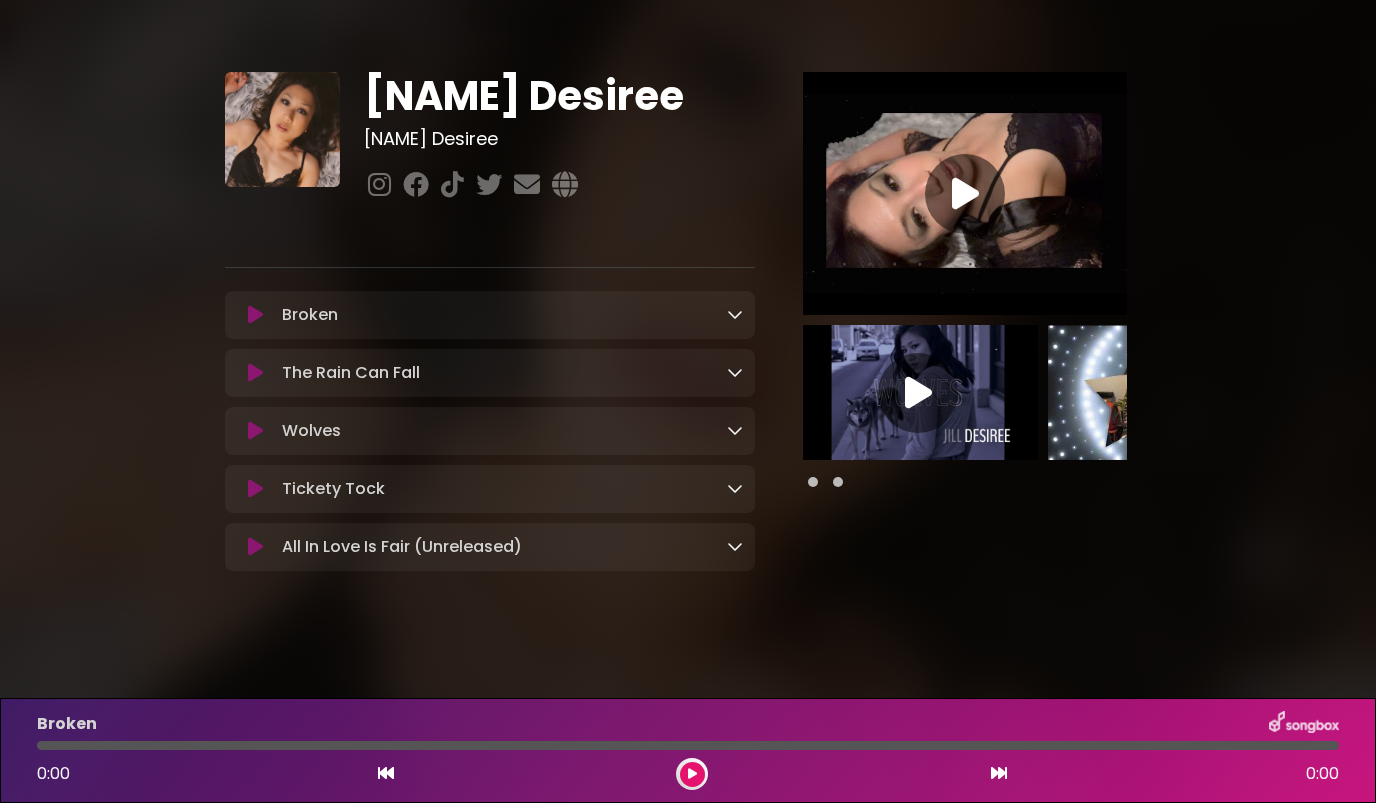 click at bounding box center (735, 546) 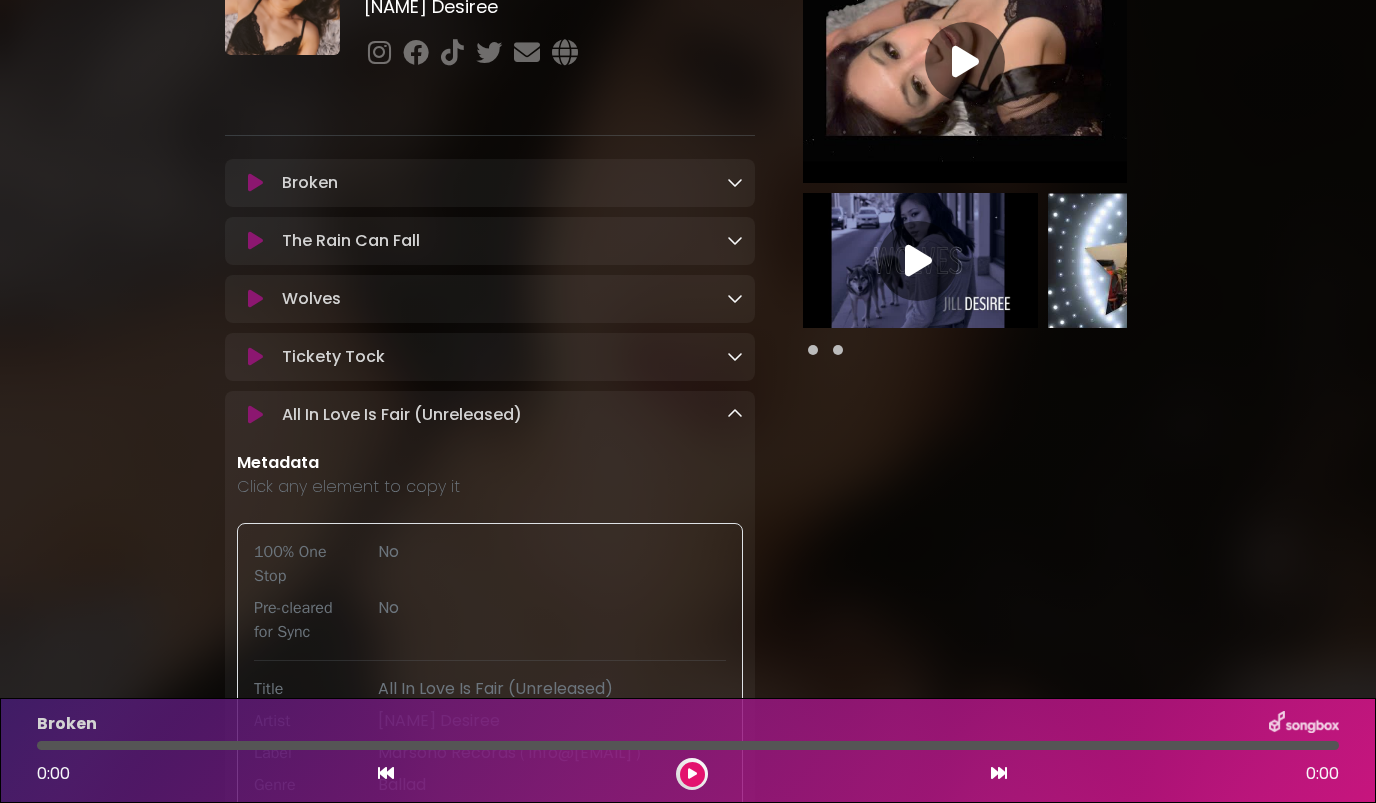 click at bounding box center (735, 414) 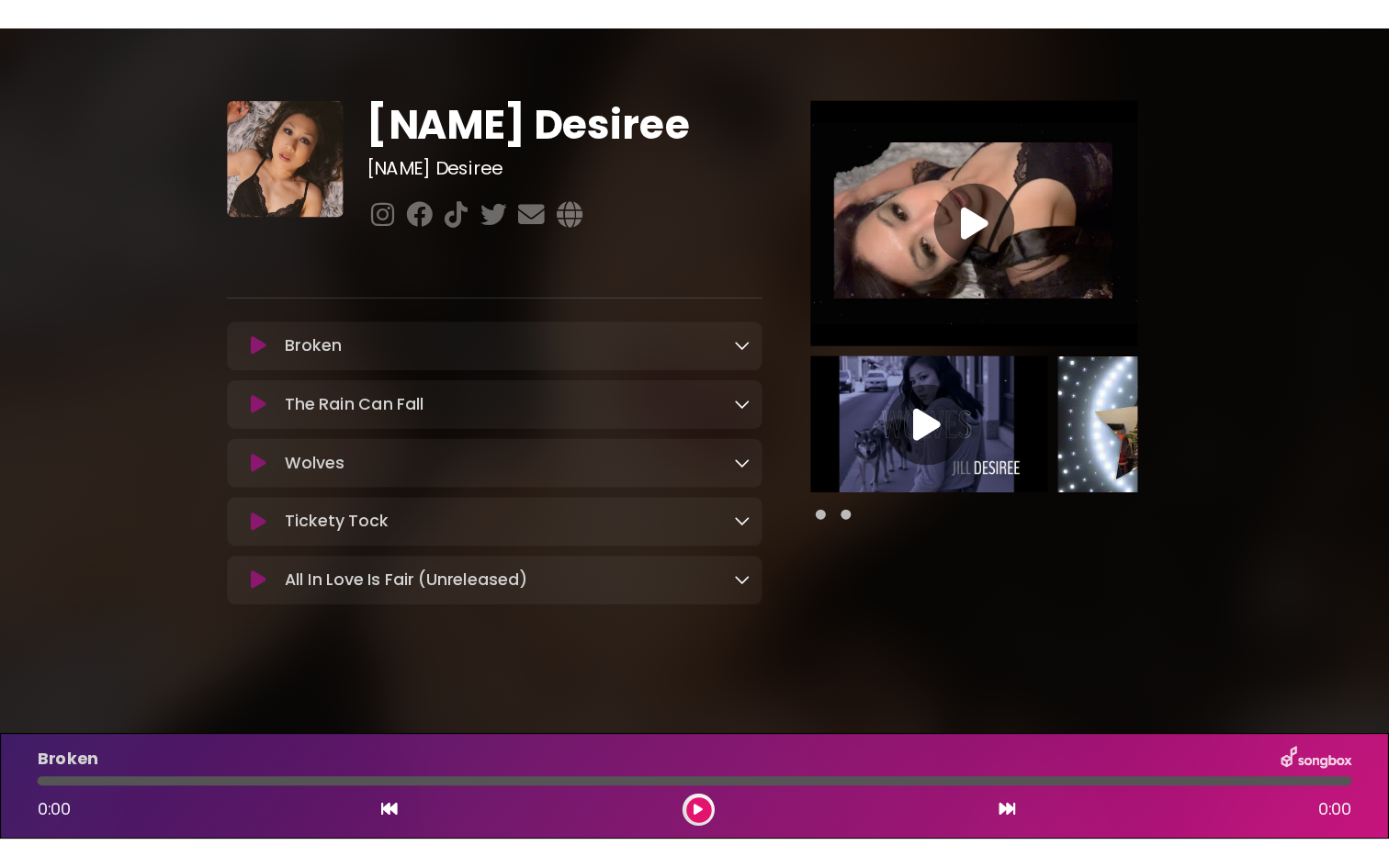 scroll, scrollTop: 53, scrollLeft: 0, axis: vertical 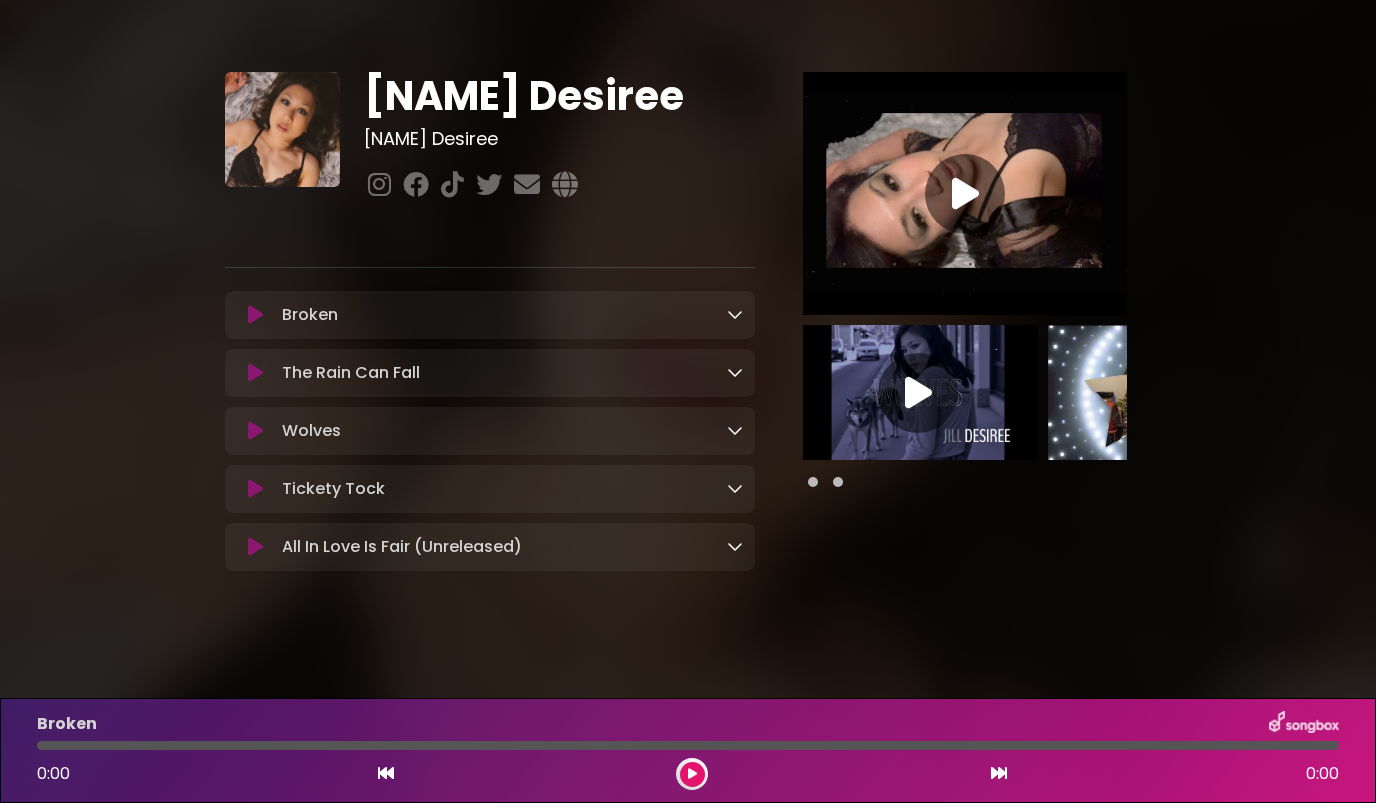 click at bounding box center [918, 393] 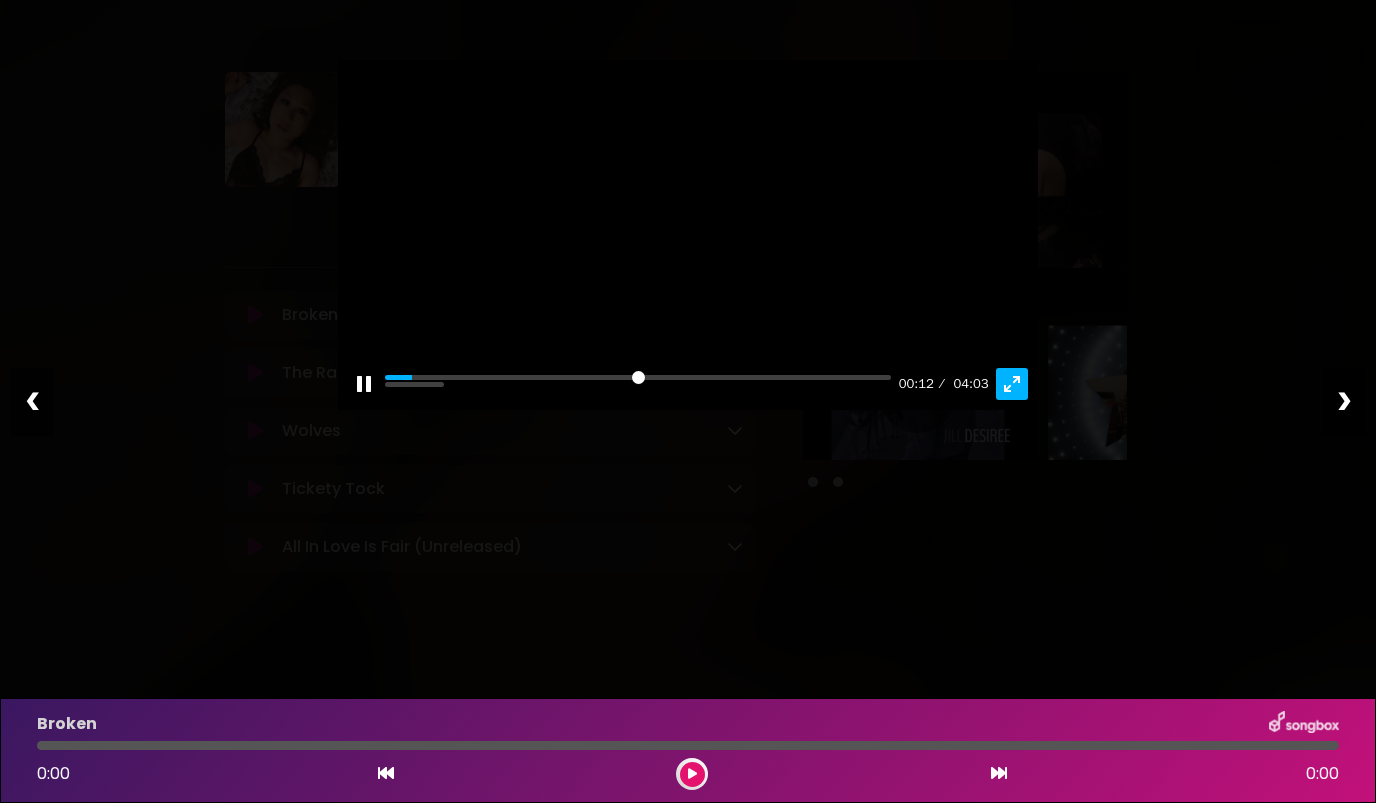click on "Exit fullscreen Enter fullscreen" at bounding box center (1012, 384) 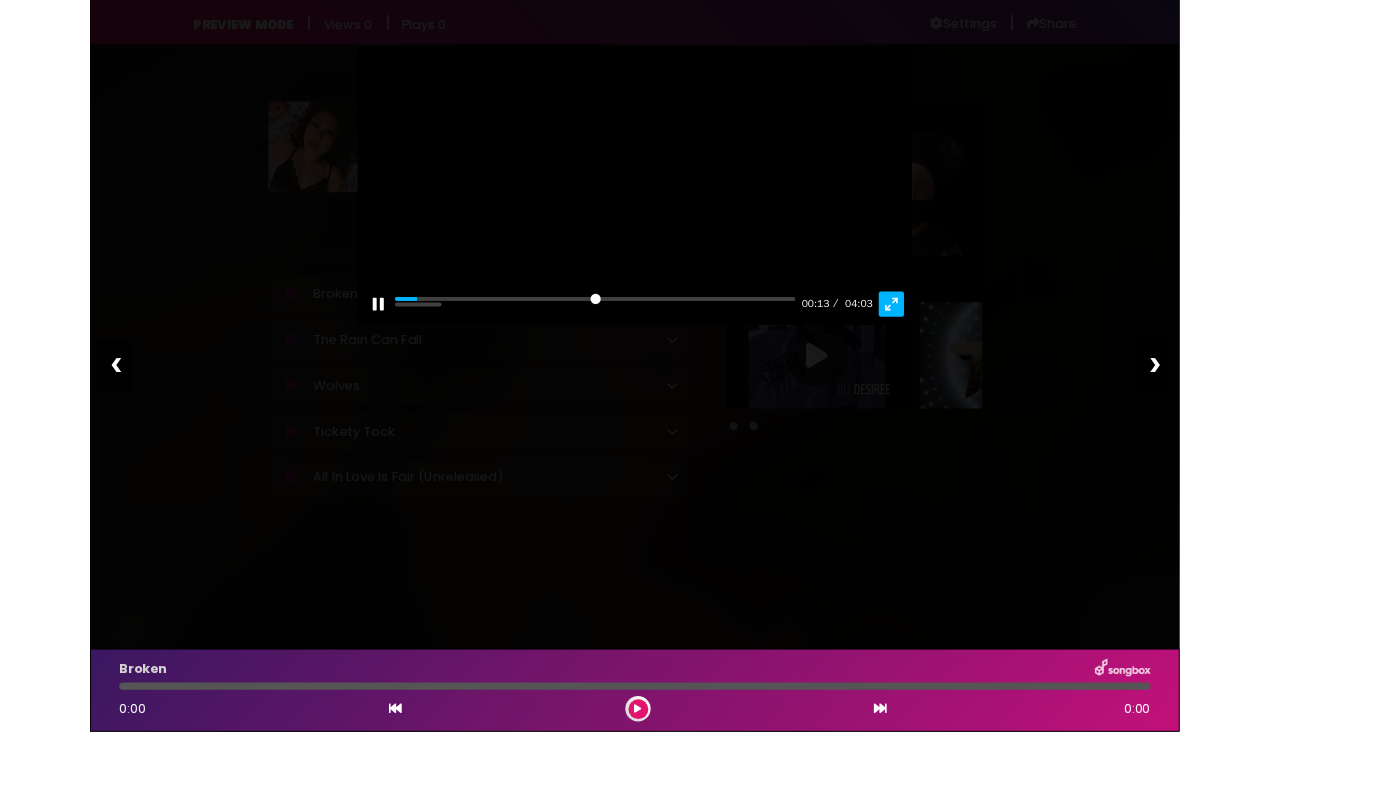 scroll, scrollTop: 0, scrollLeft: 0, axis: both 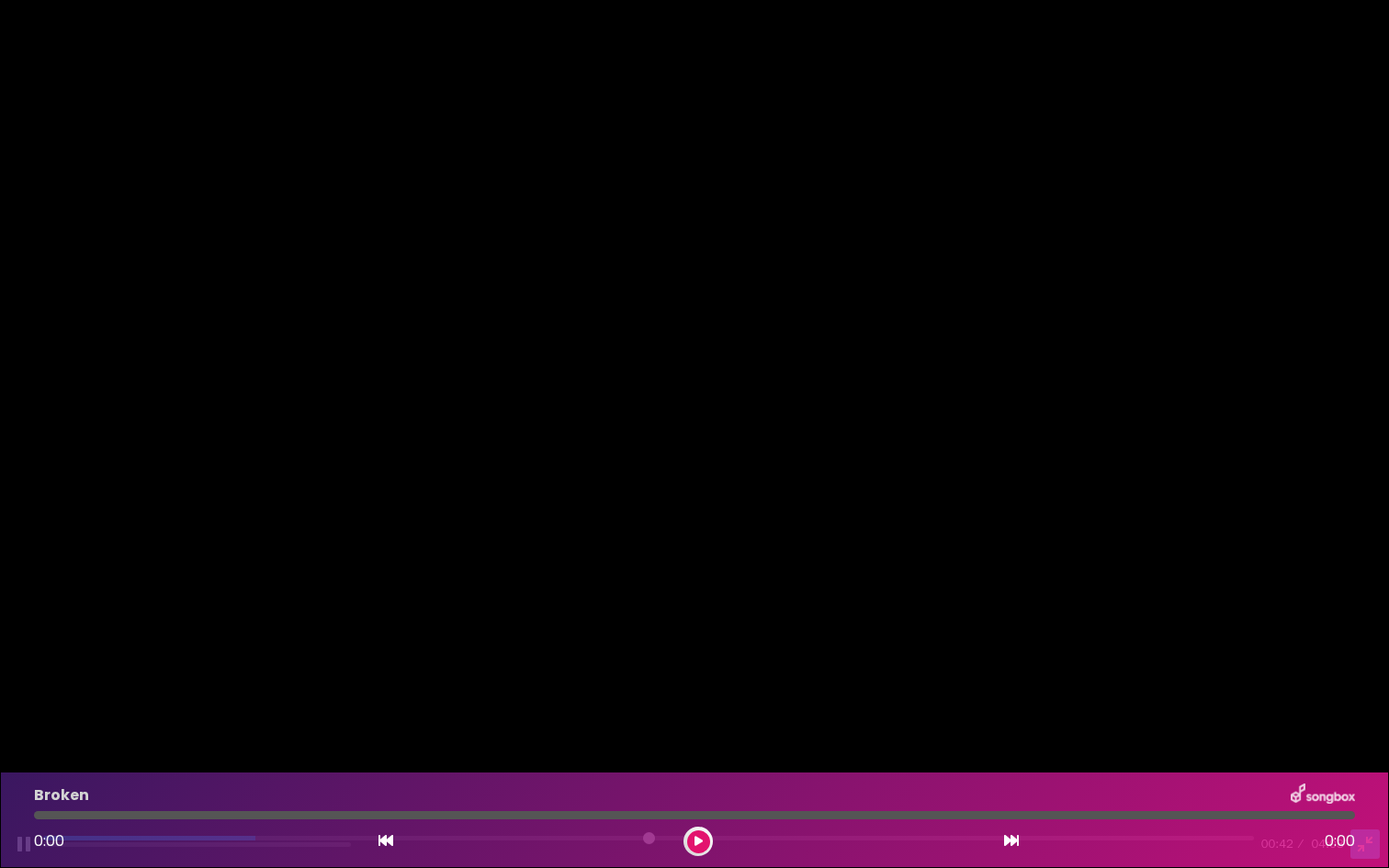 click on "Exit fullscreen Enter fullscreen" at bounding box center [1365, 844] 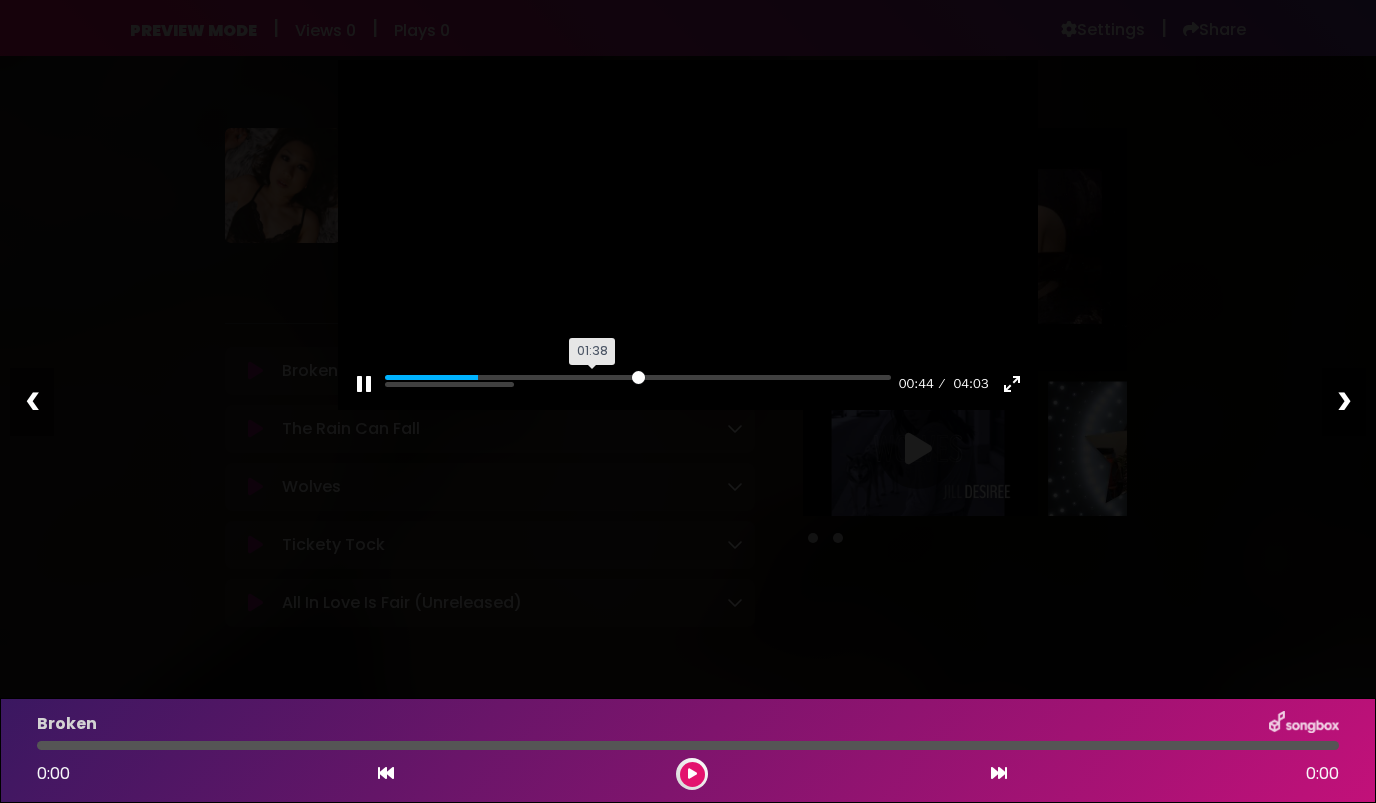 click at bounding box center (638, 384) 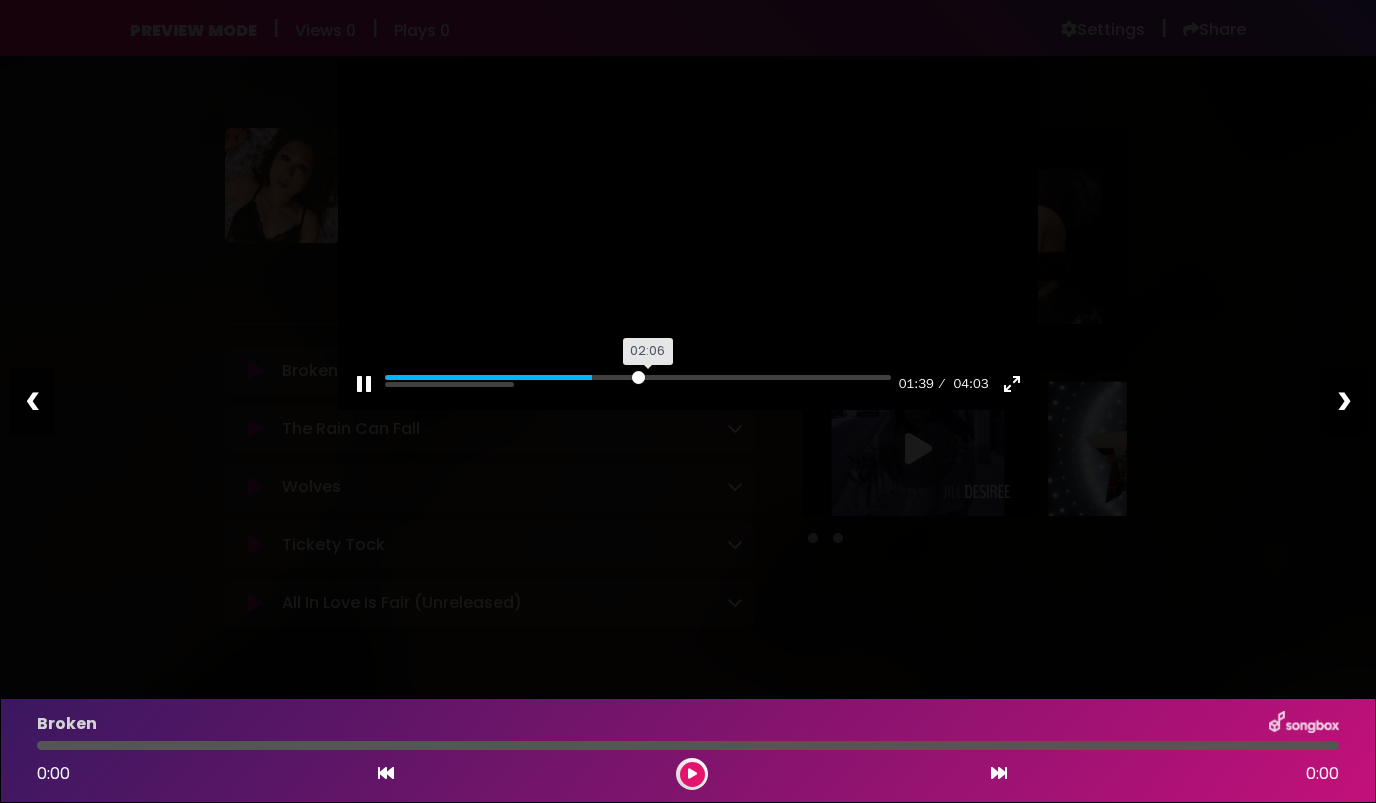 click at bounding box center [638, 384] 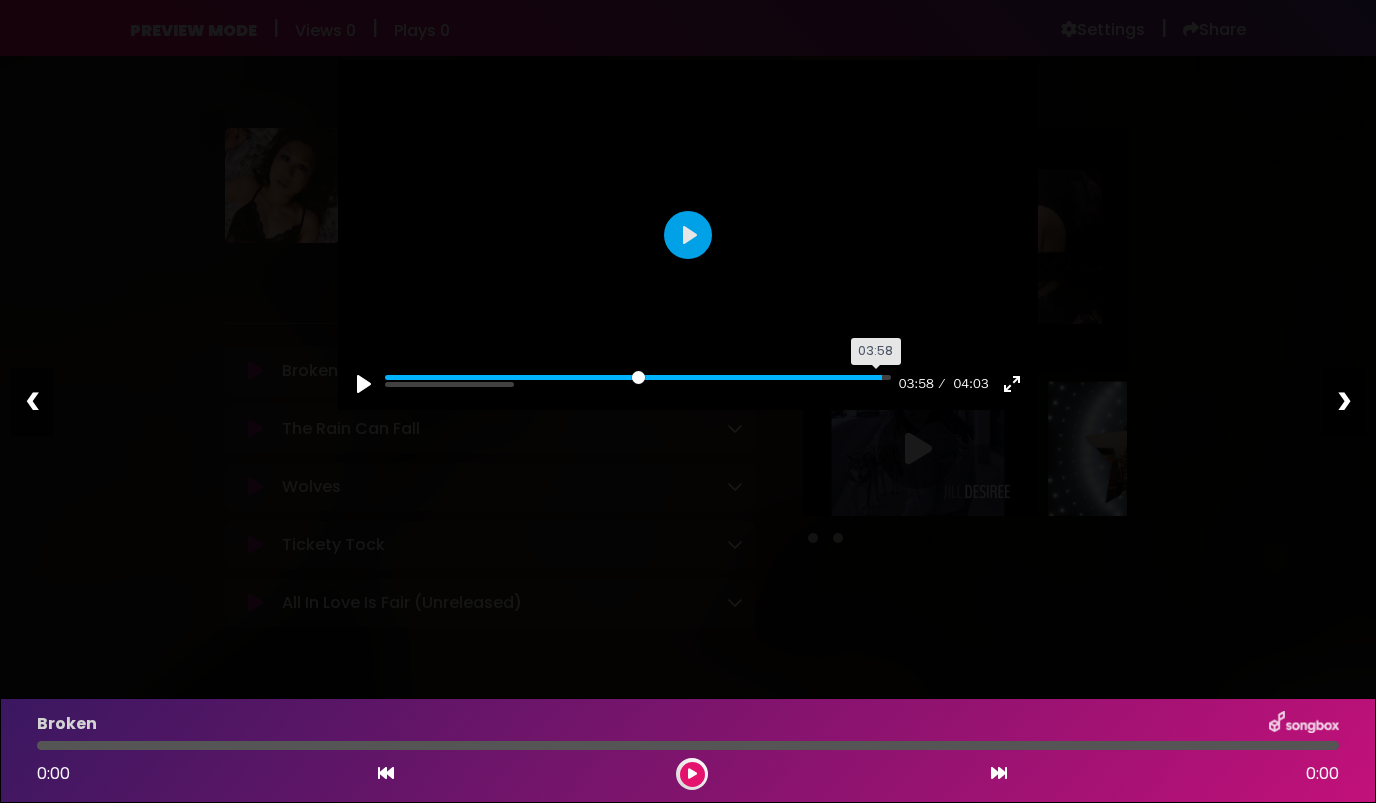 type on "*****" 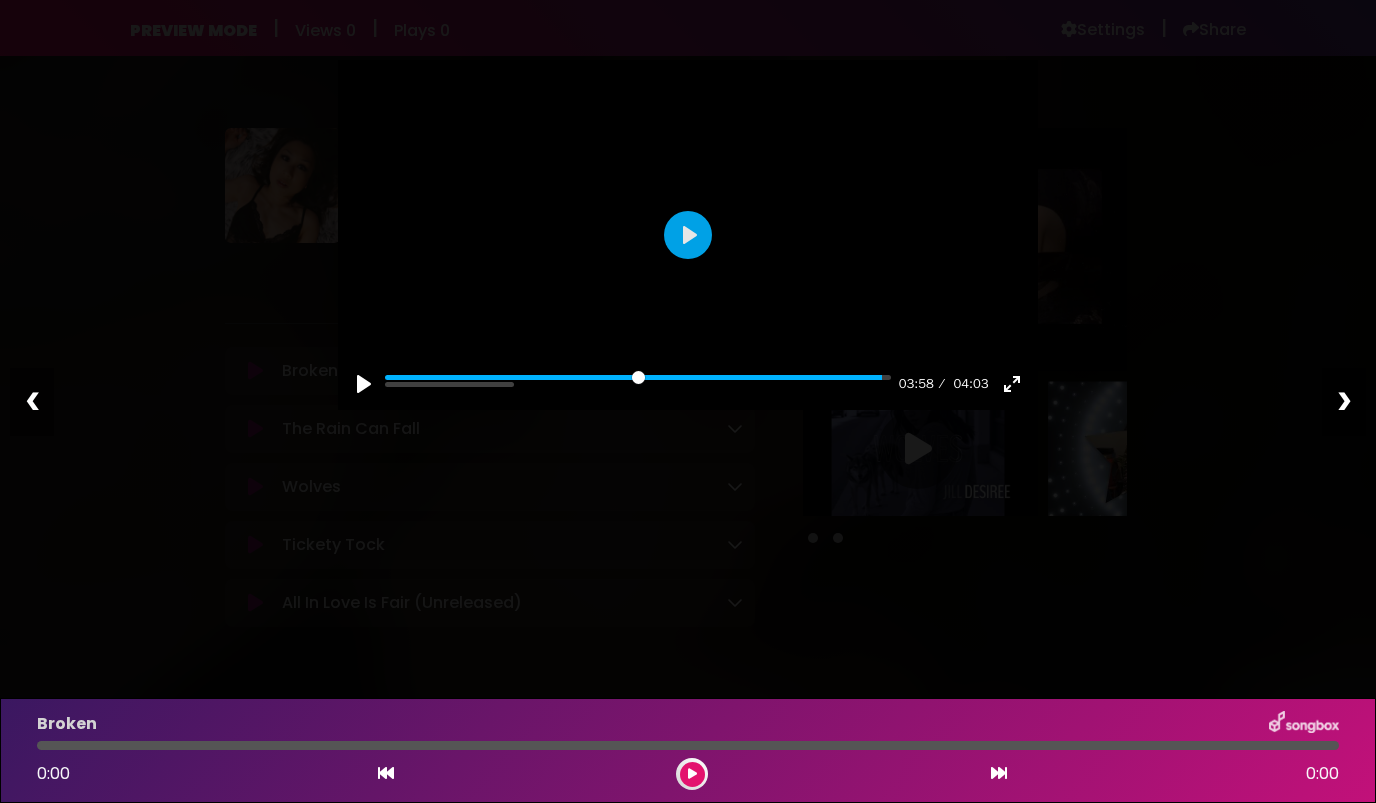 click on "Pause Play % buffered 04:03 03:58 04:03 Exit fullscreen Enter fullscreen Play
❮
❯" at bounding box center [688, 401] 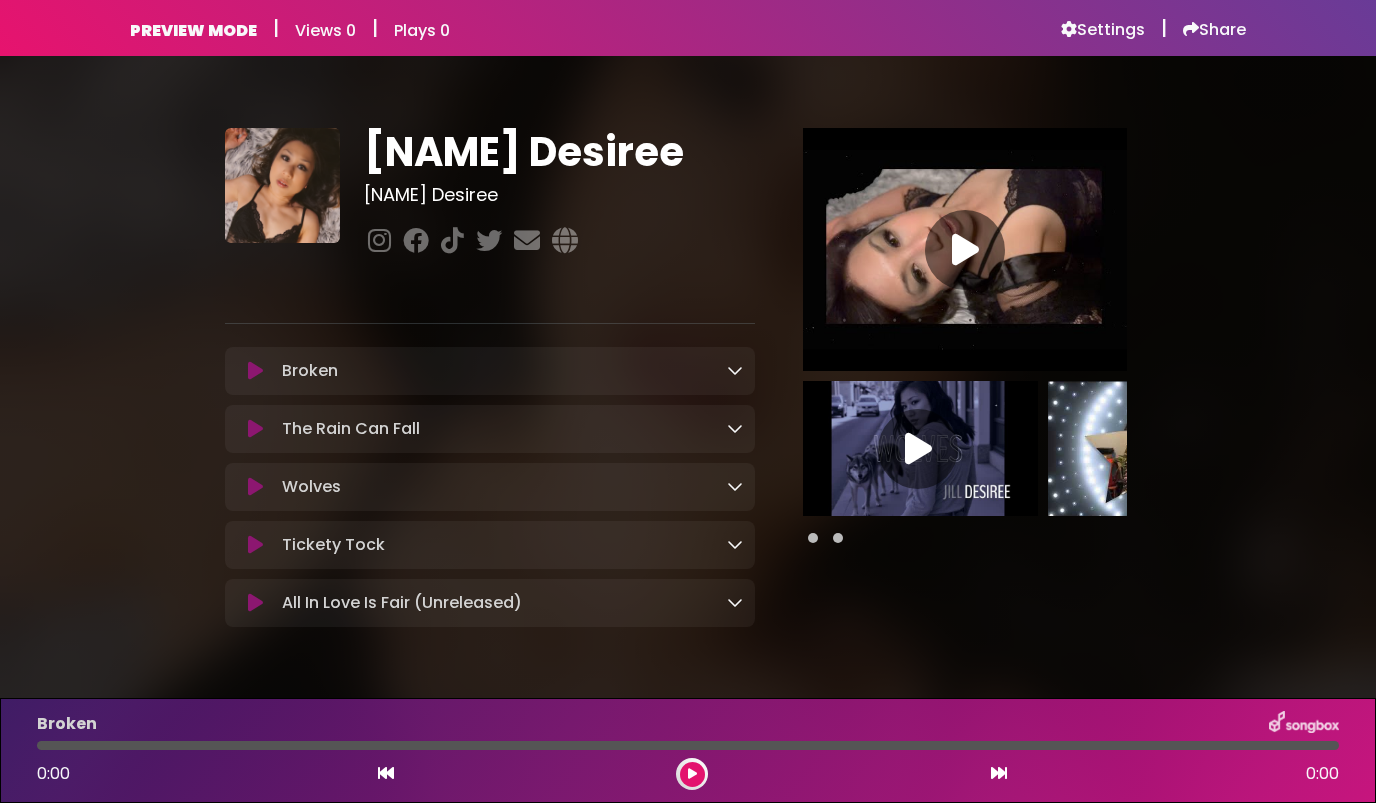 scroll, scrollTop: 58, scrollLeft: 0, axis: vertical 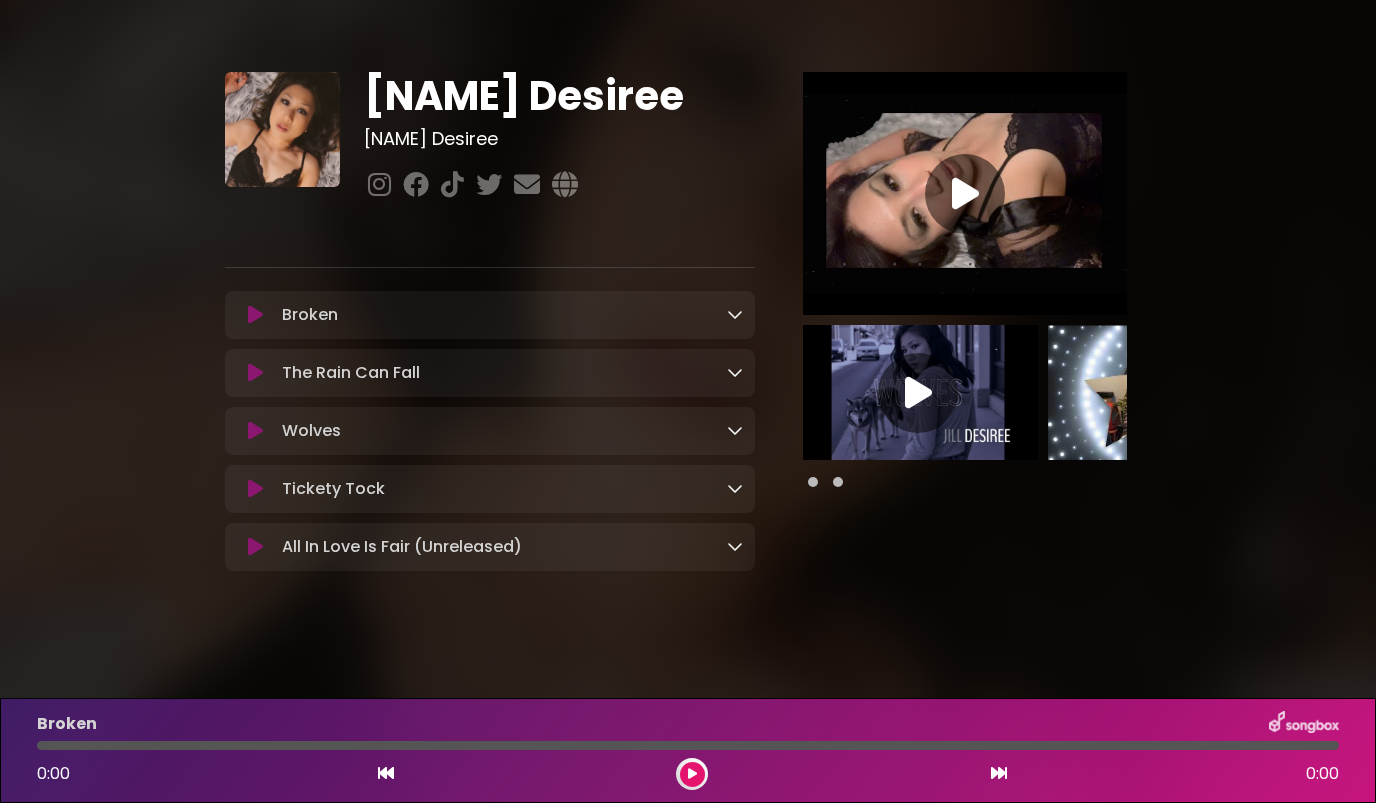 click at bounding box center (735, 314) 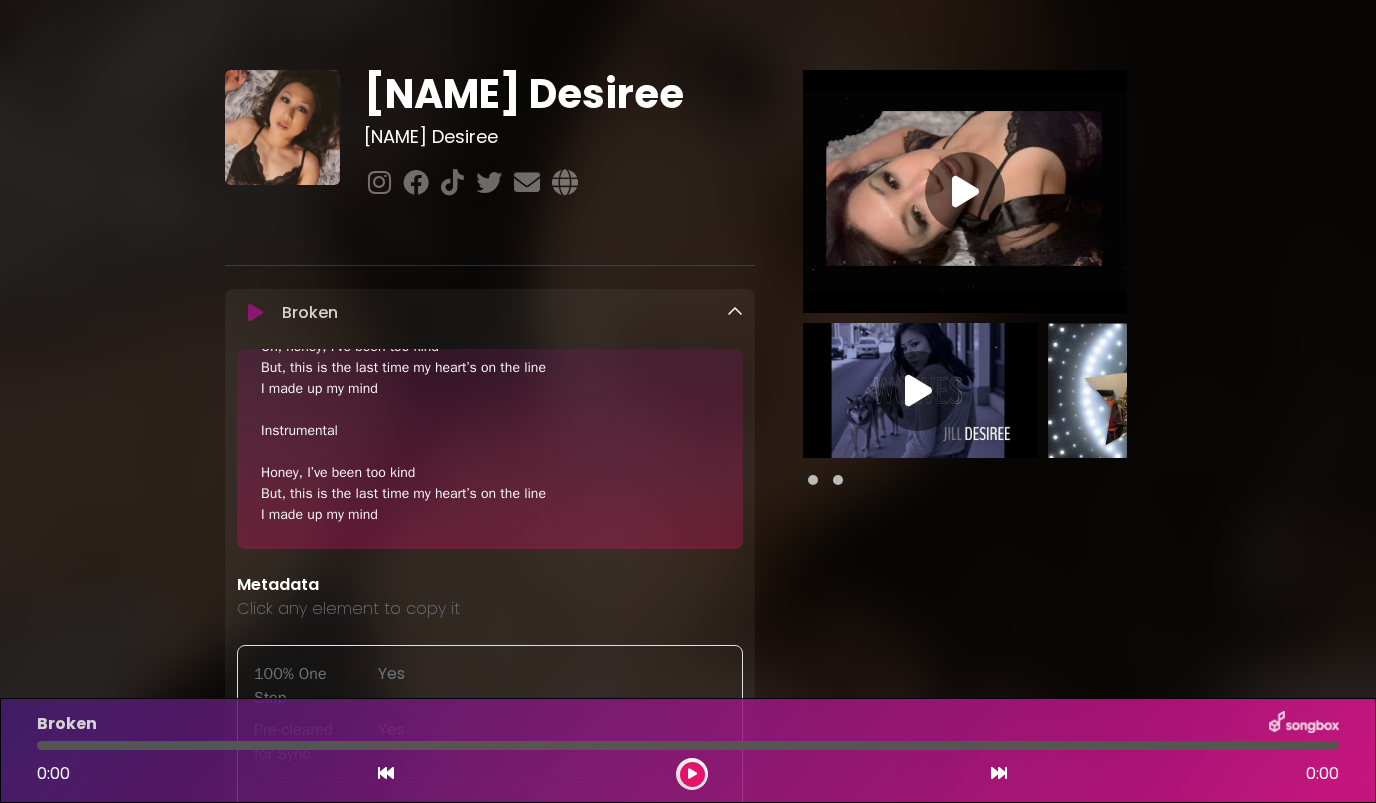 scroll, scrollTop: 835, scrollLeft: 0, axis: vertical 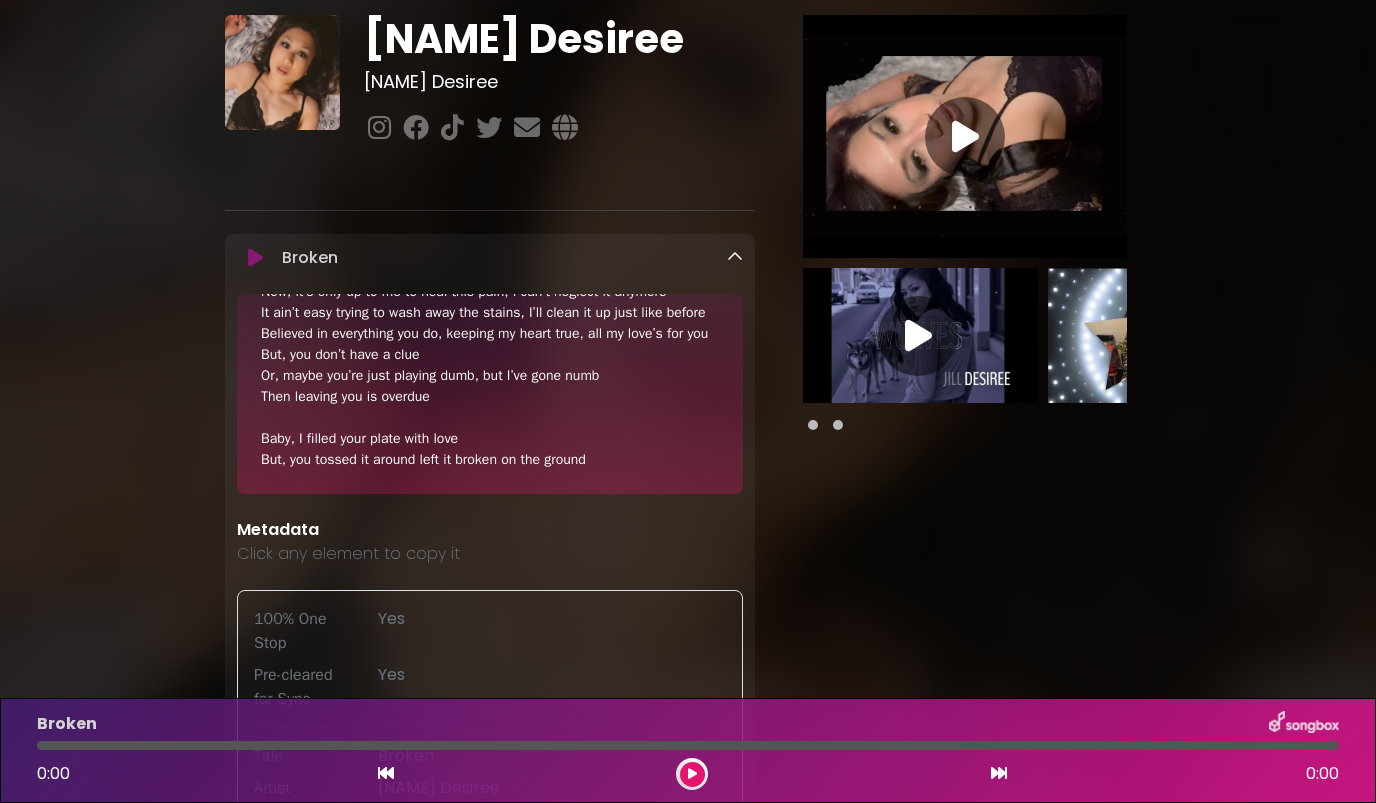click at bounding box center (735, 257) 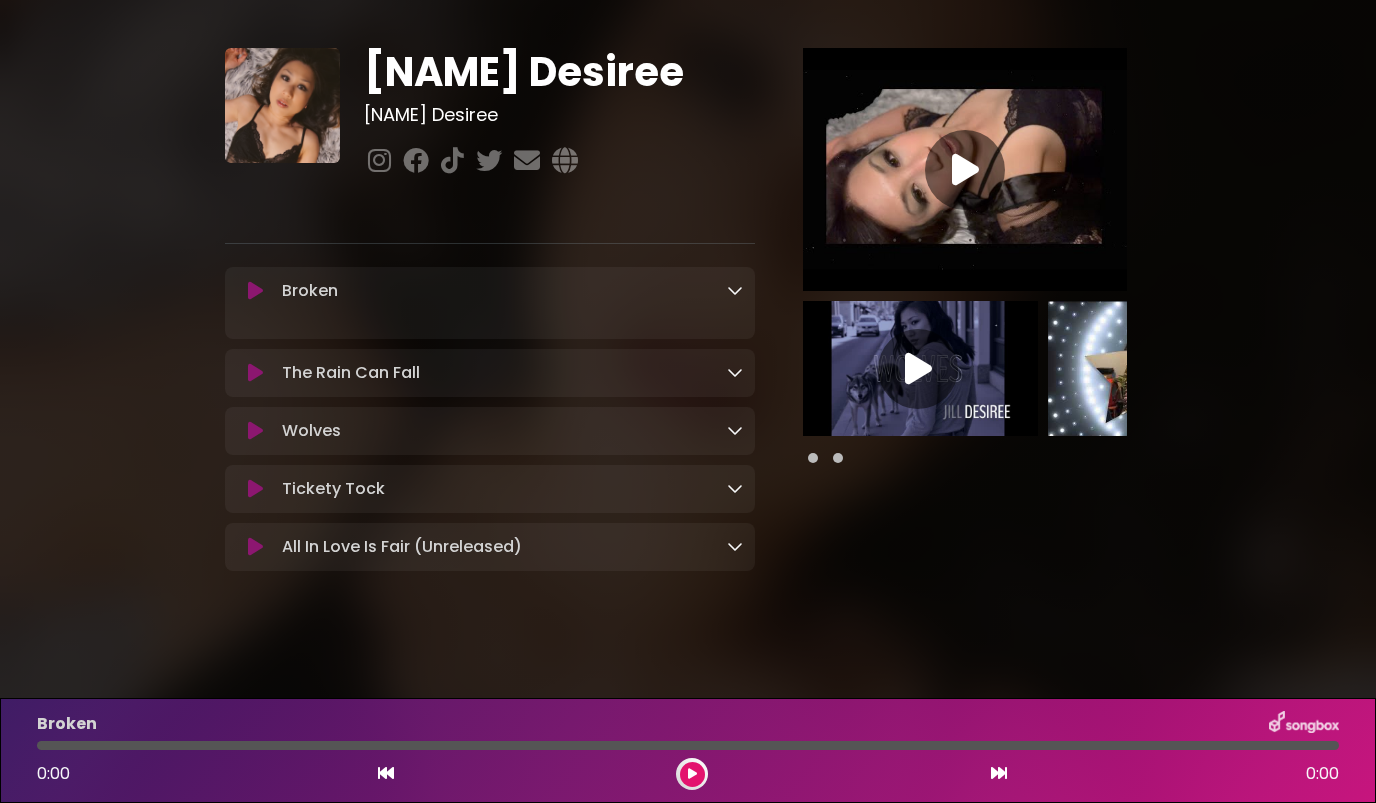 scroll, scrollTop: 58, scrollLeft: 0, axis: vertical 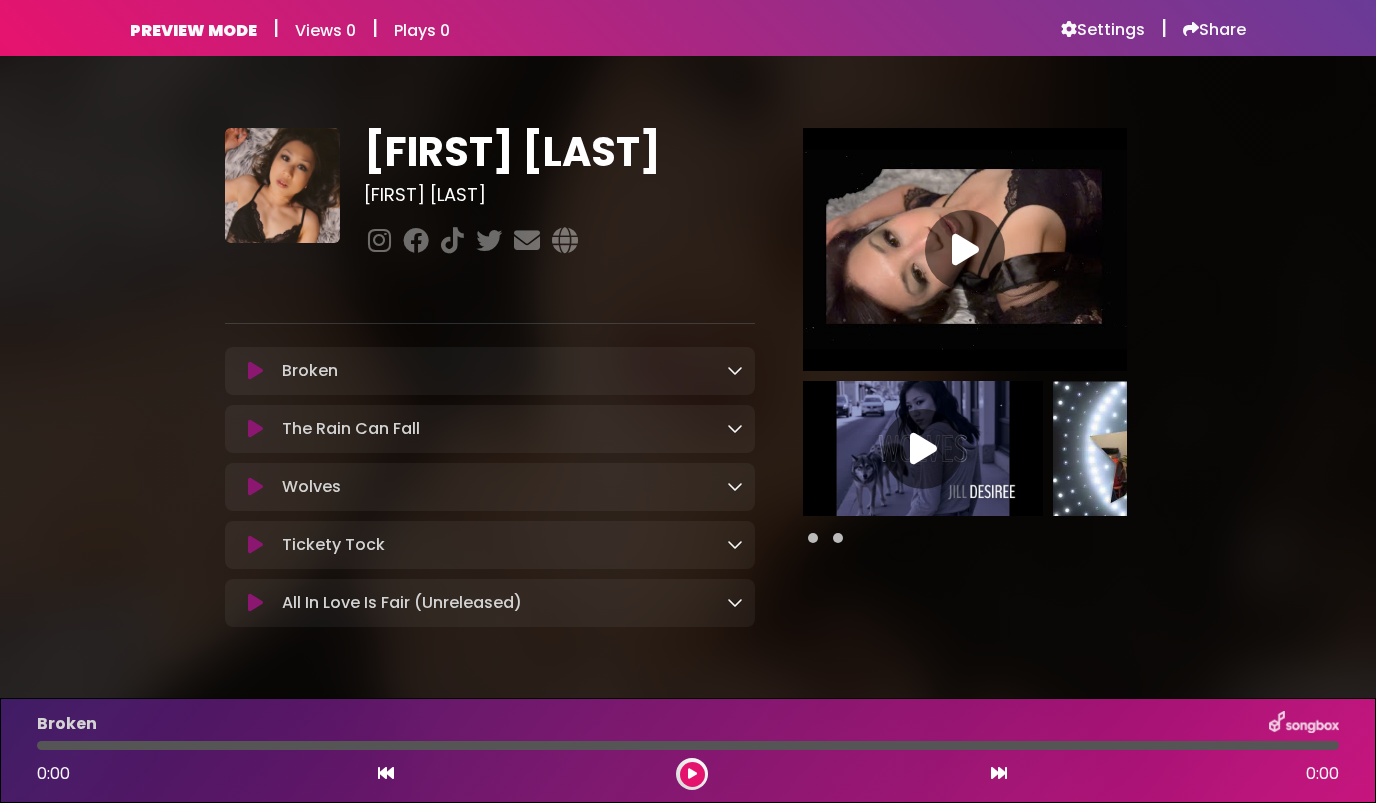 click at bounding box center [735, 370] 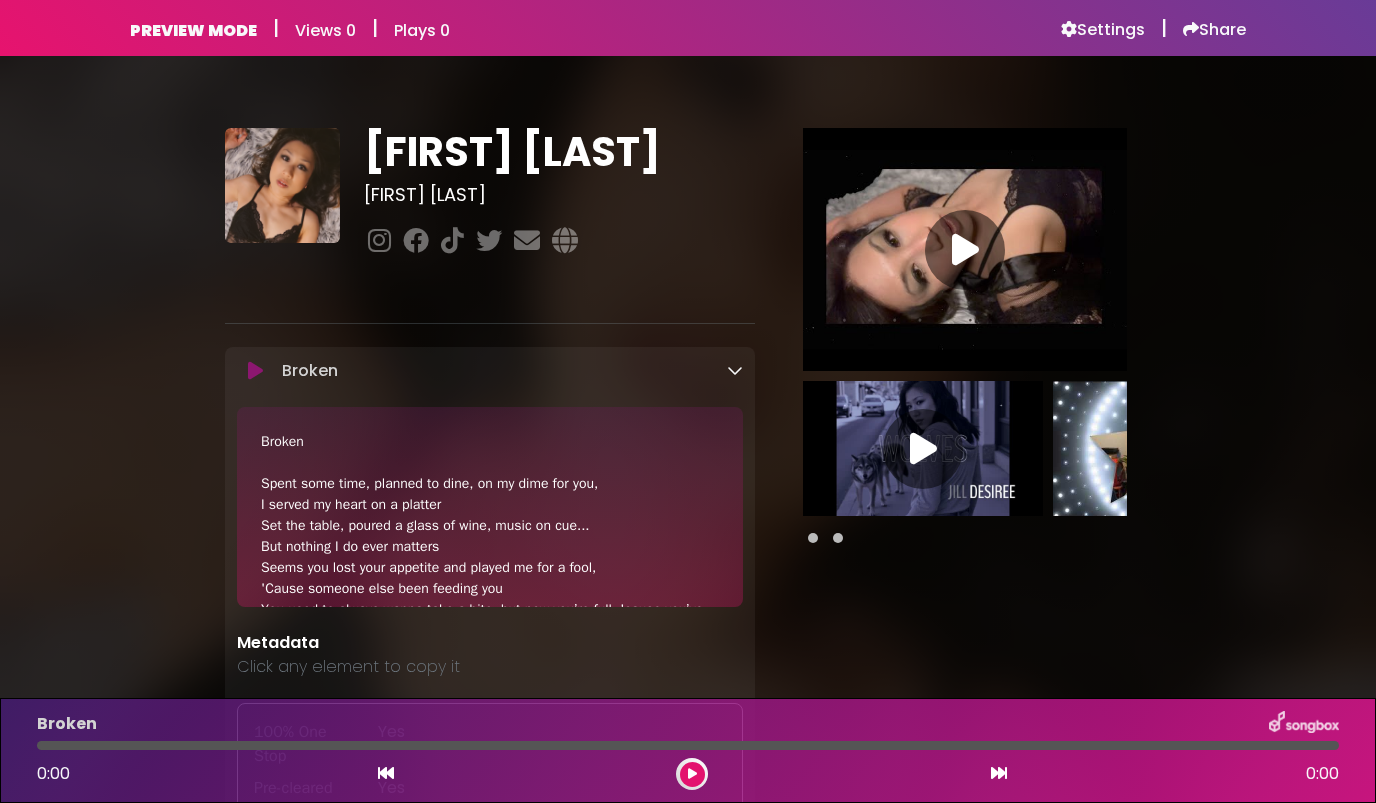 click at bounding box center [735, 370] 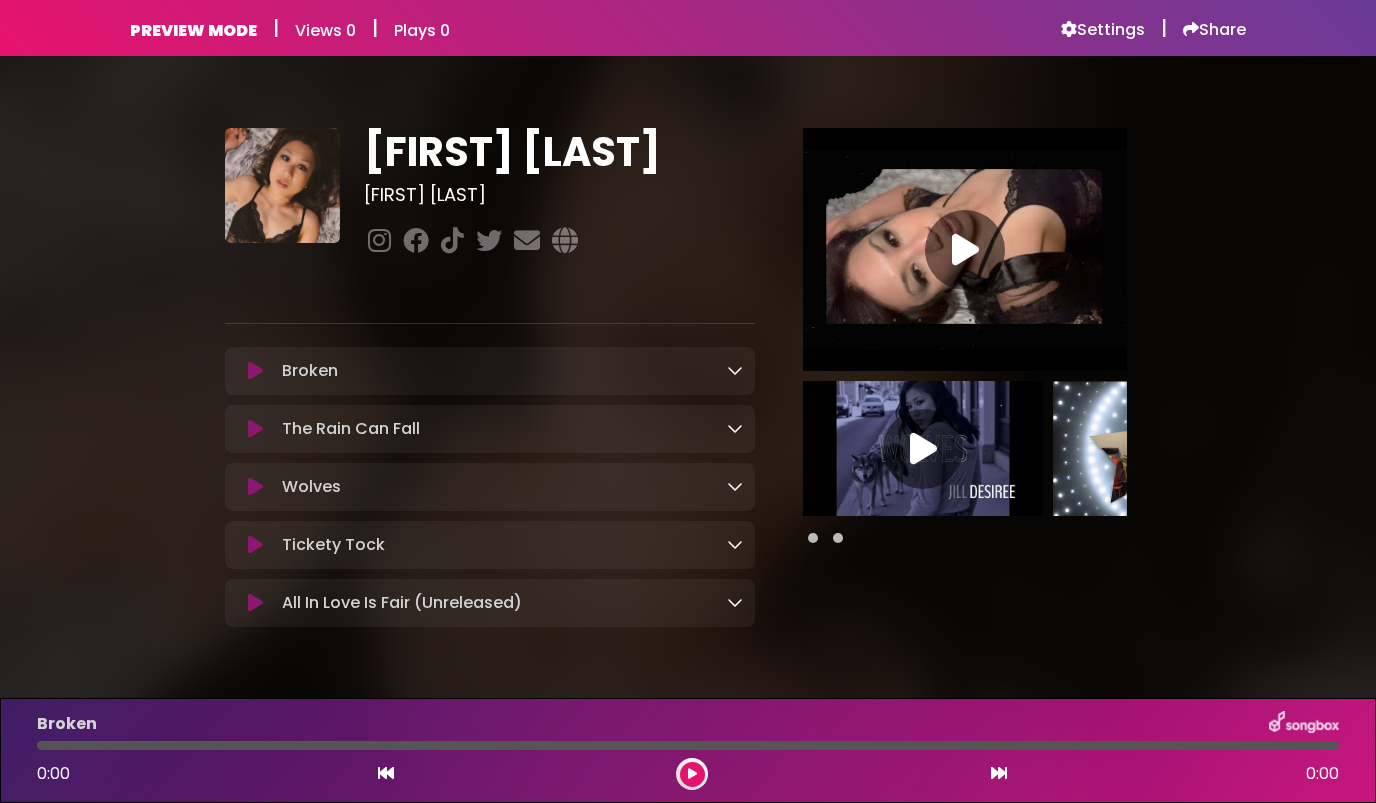 click at bounding box center (735, 428) 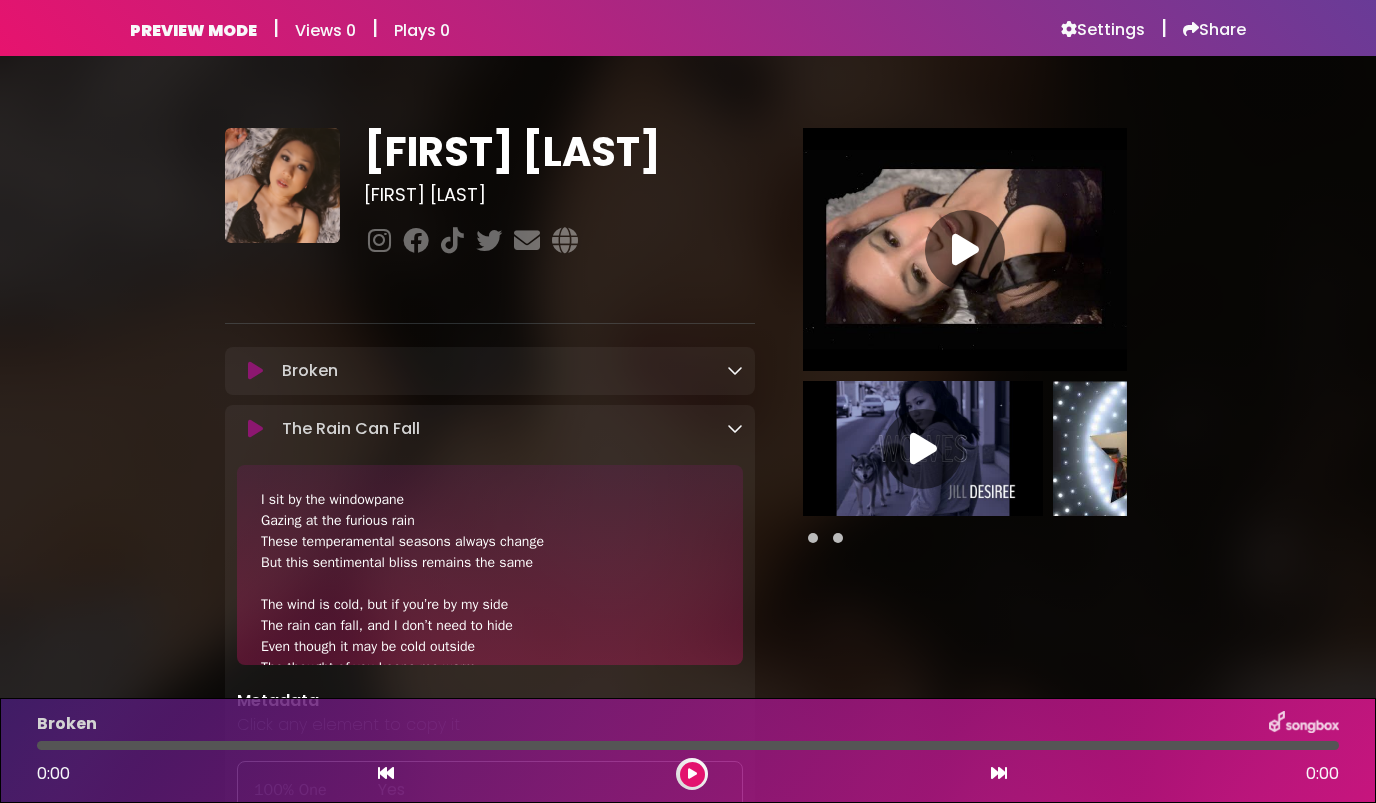 click at bounding box center [735, 428] 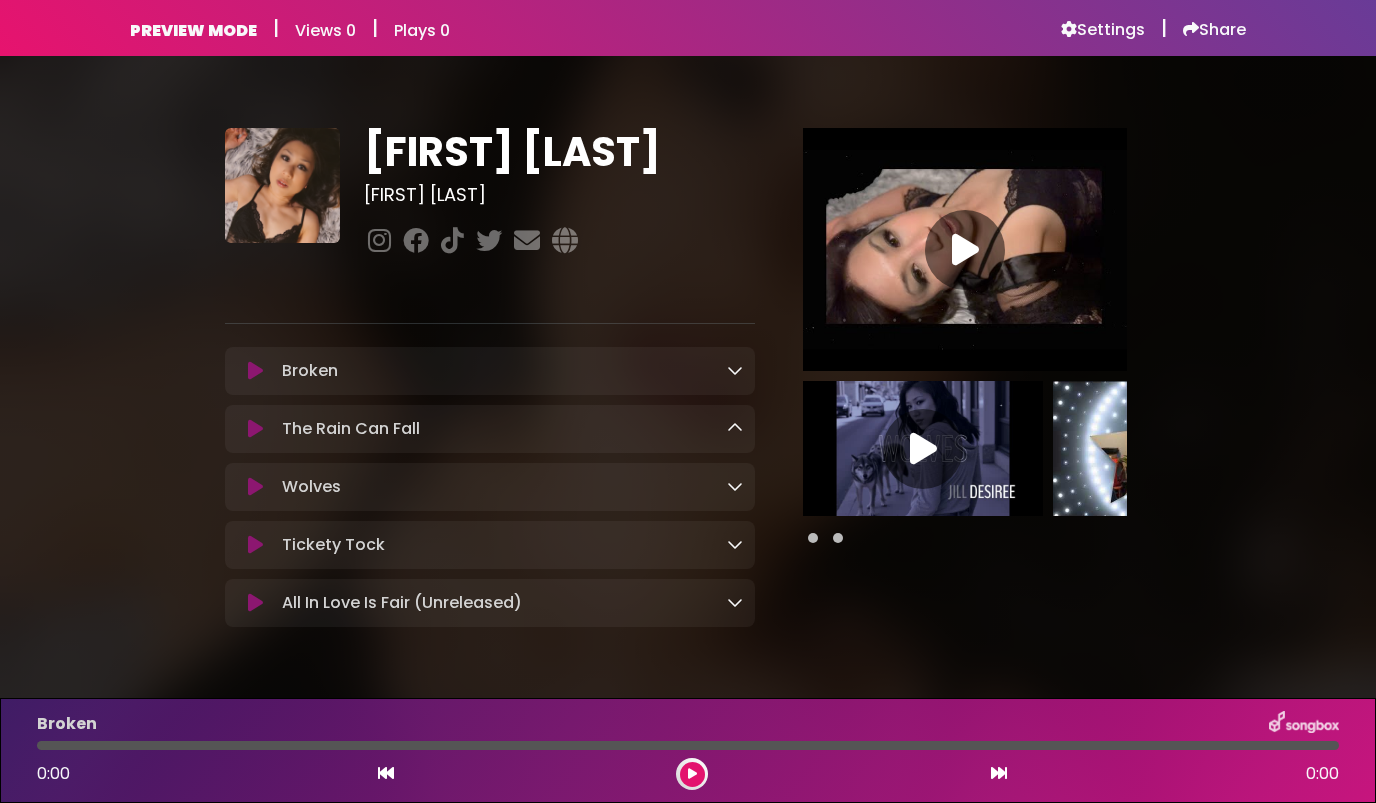 click at bounding box center [735, 486] 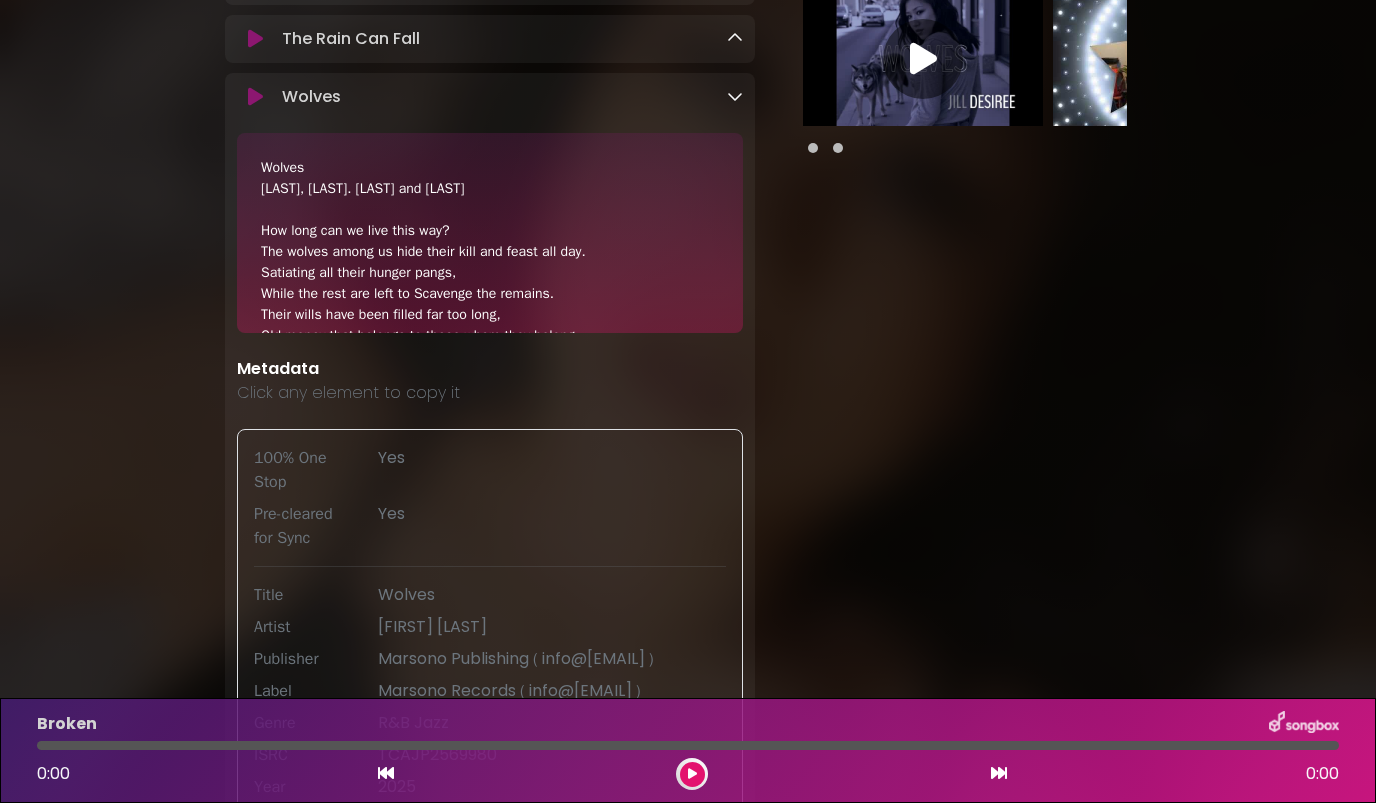 scroll, scrollTop: 431, scrollLeft: 0, axis: vertical 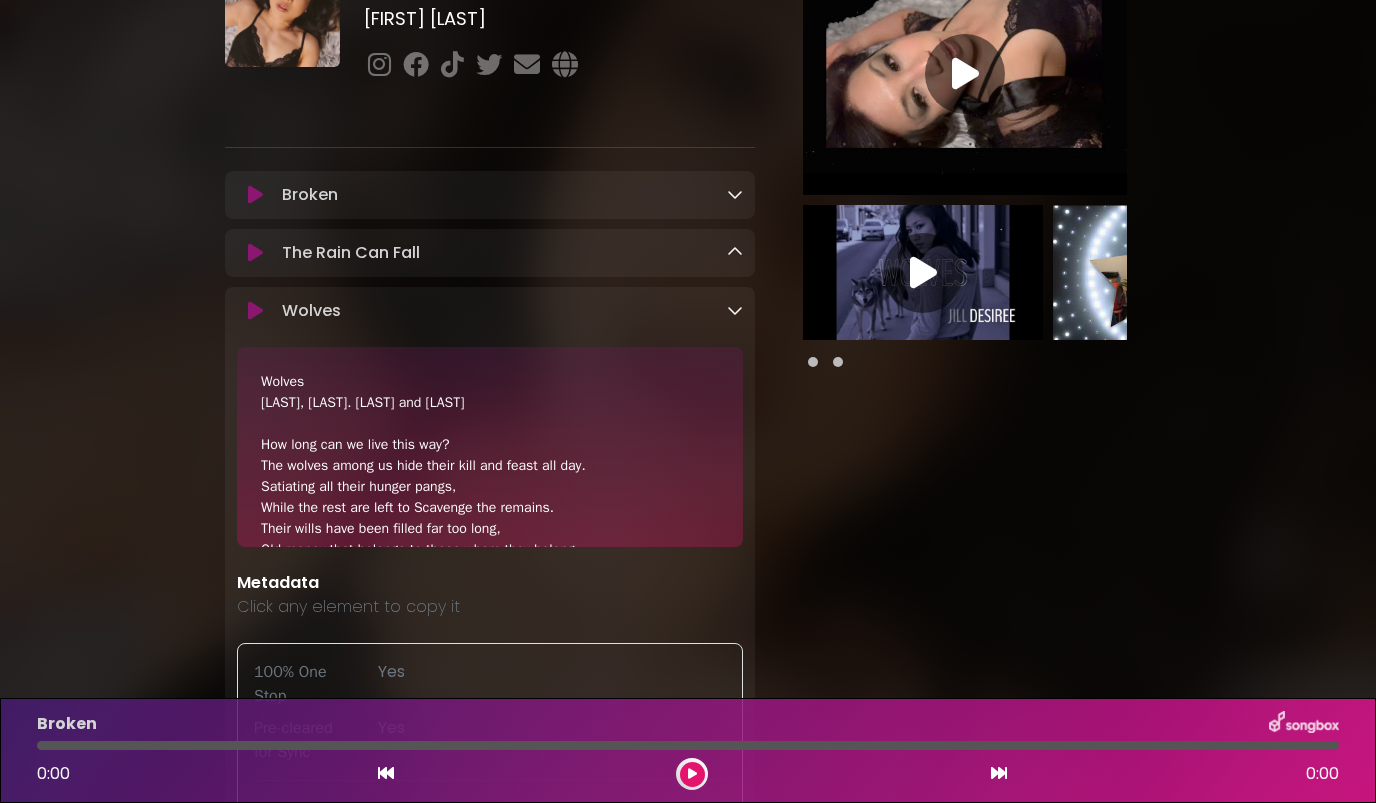 click at bounding box center (735, 310) 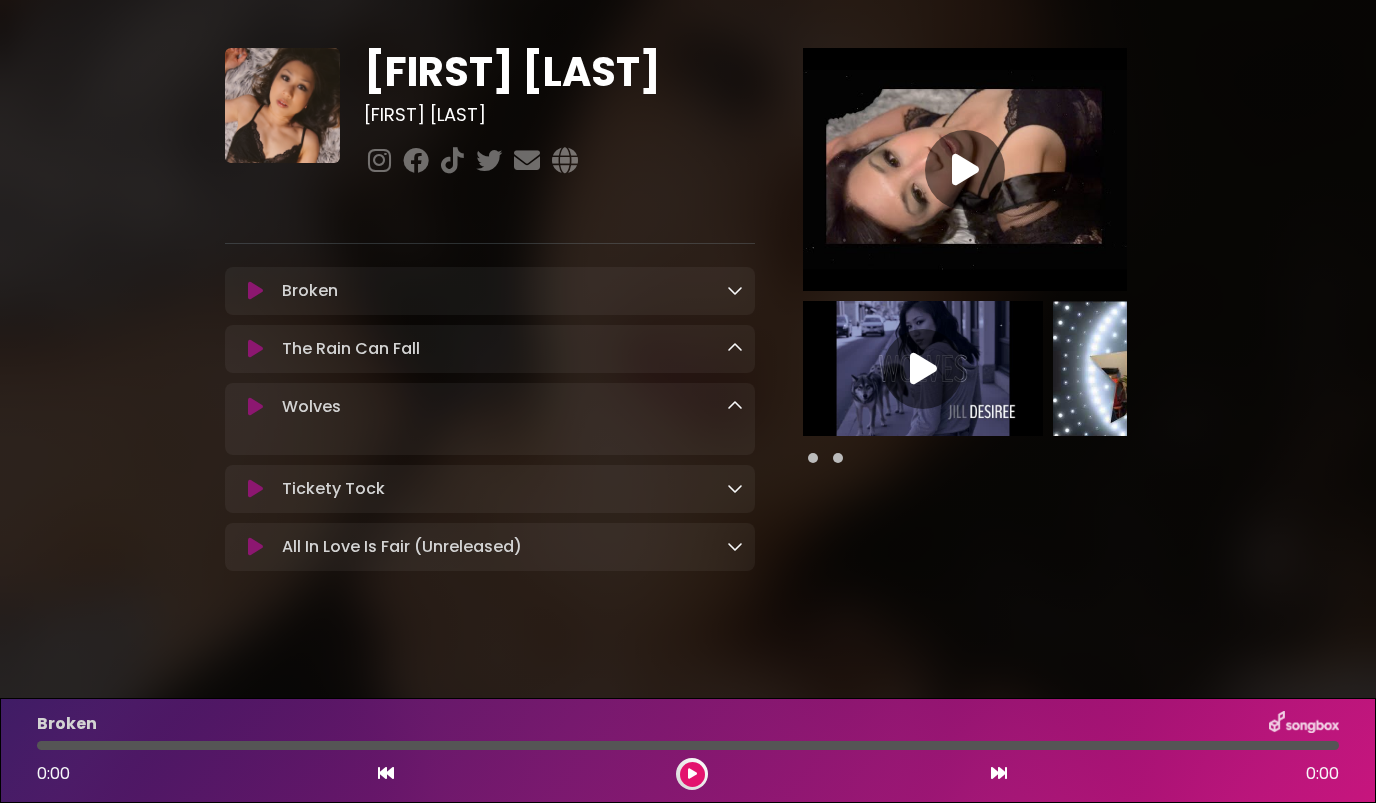 scroll, scrollTop: 58, scrollLeft: 0, axis: vertical 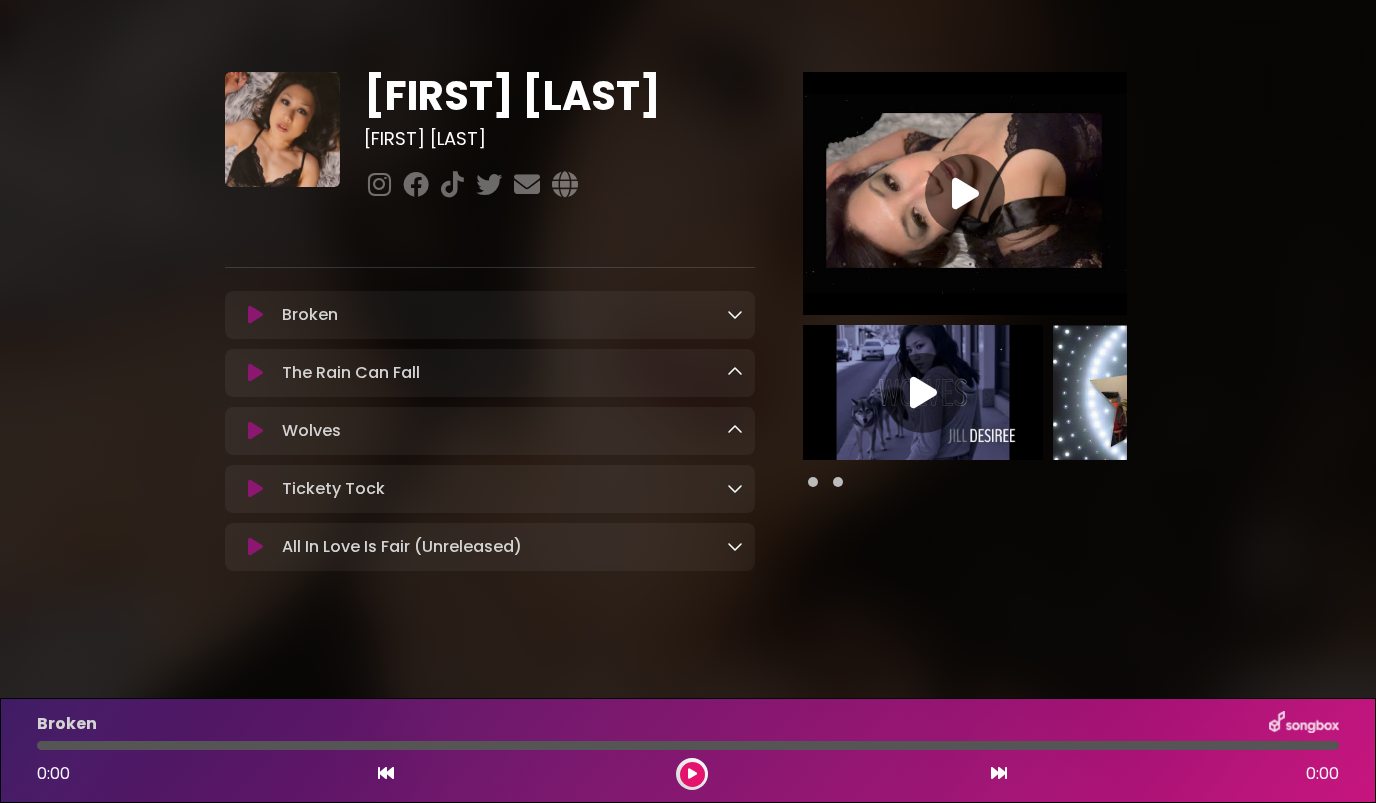 click at bounding box center [735, 488] 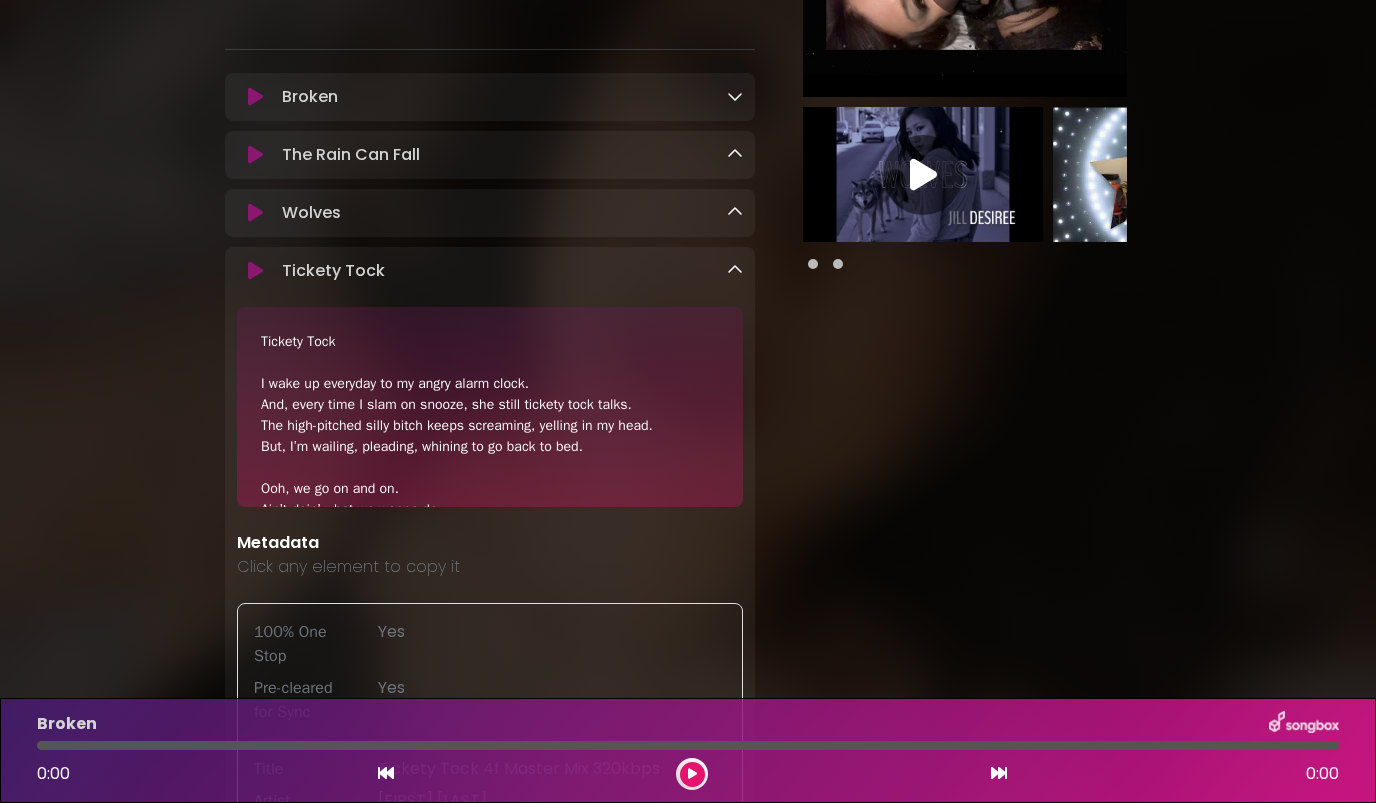 click at bounding box center (735, 270) 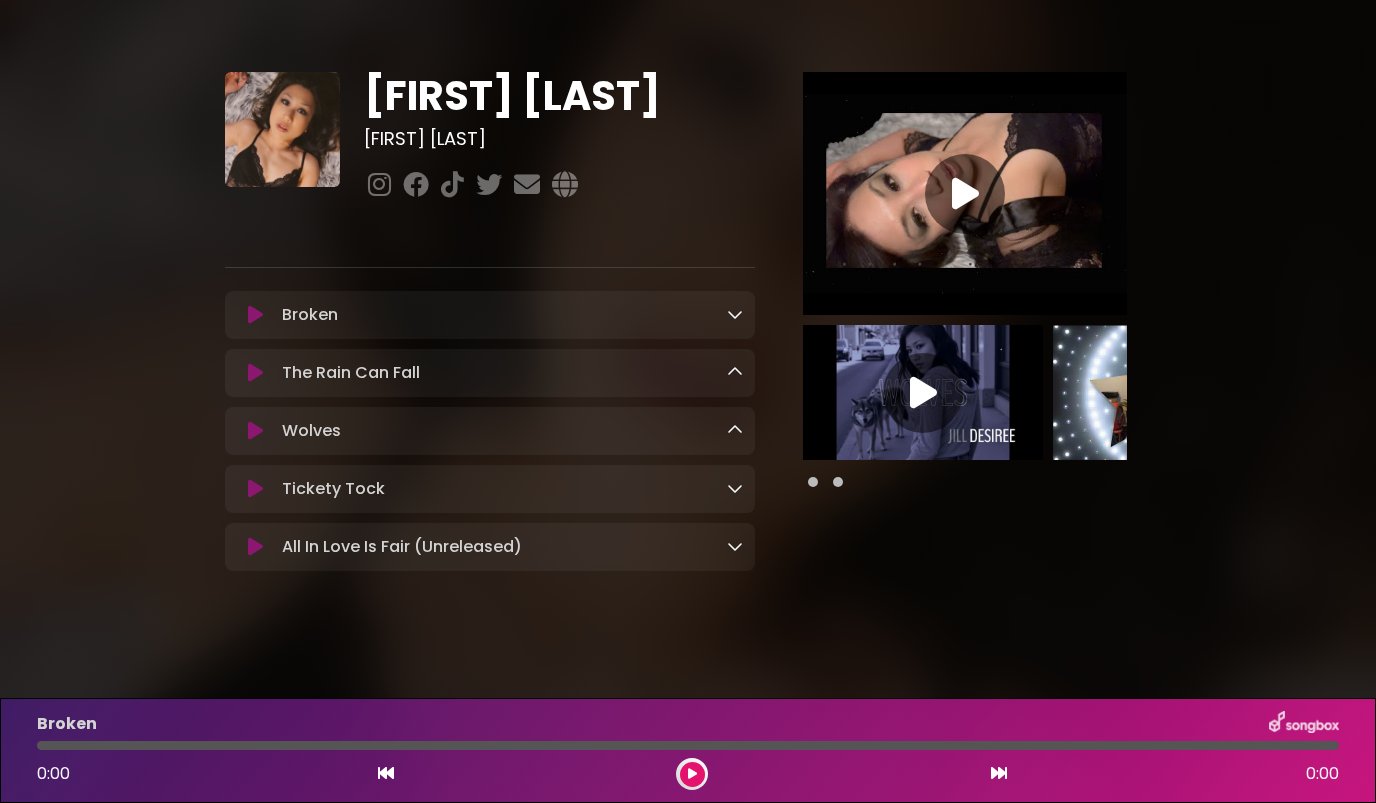 scroll, scrollTop: 58, scrollLeft: 0, axis: vertical 